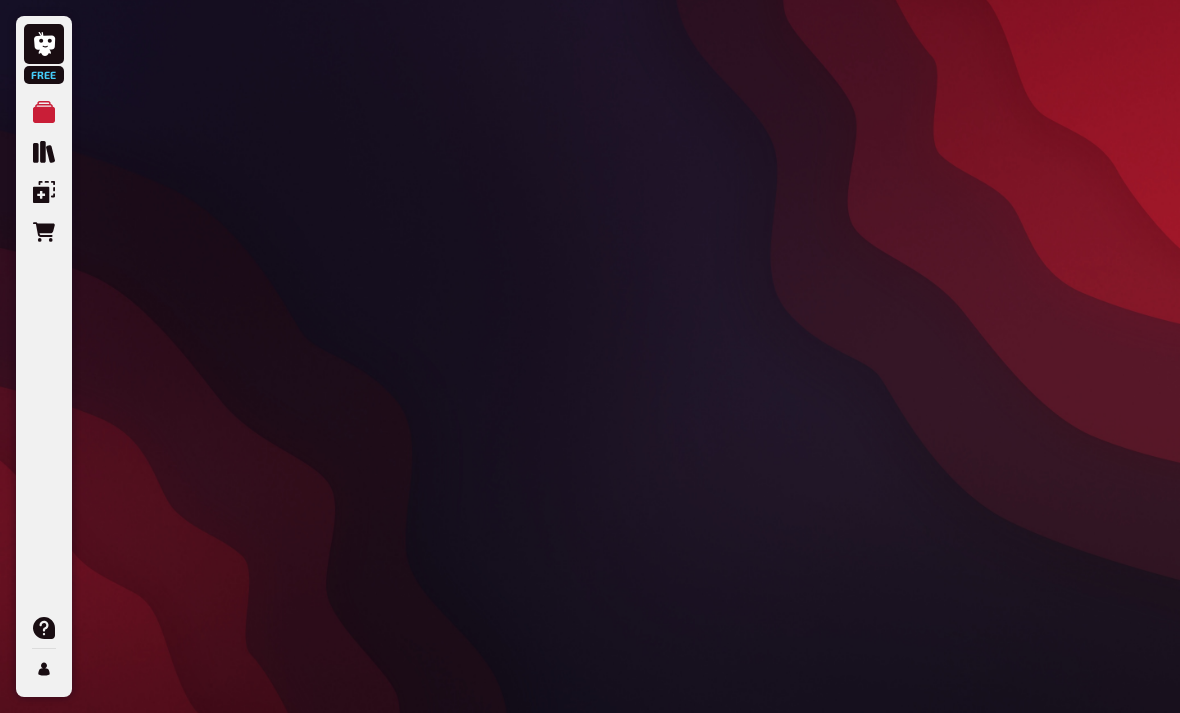 scroll, scrollTop: 0, scrollLeft: 0, axis: both 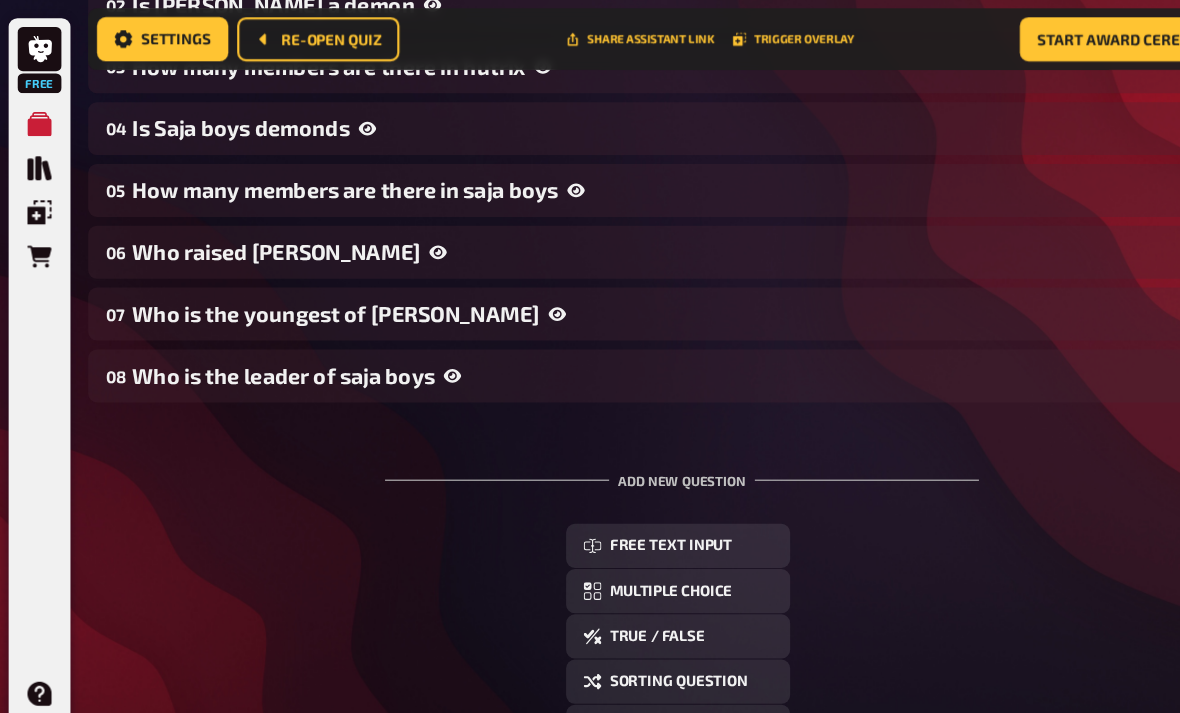 click on "Who is the leader of saja boys" at bounding box center (618, 339) 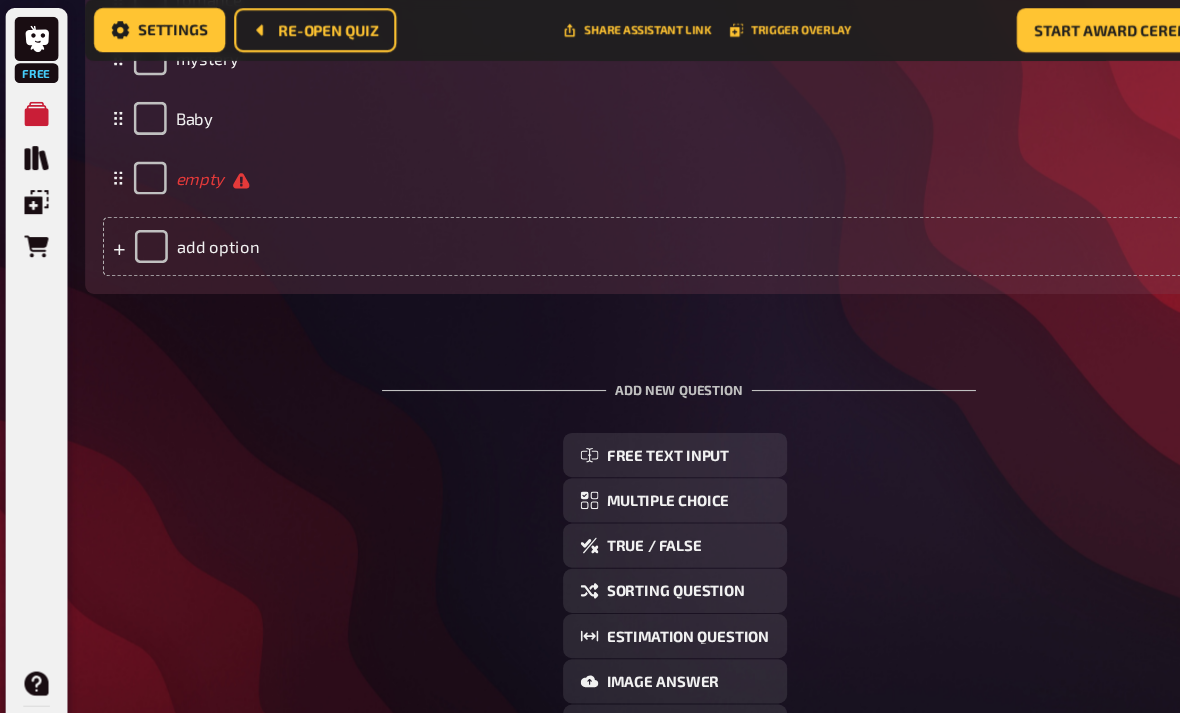 scroll, scrollTop: 1613, scrollLeft: 0, axis: vertical 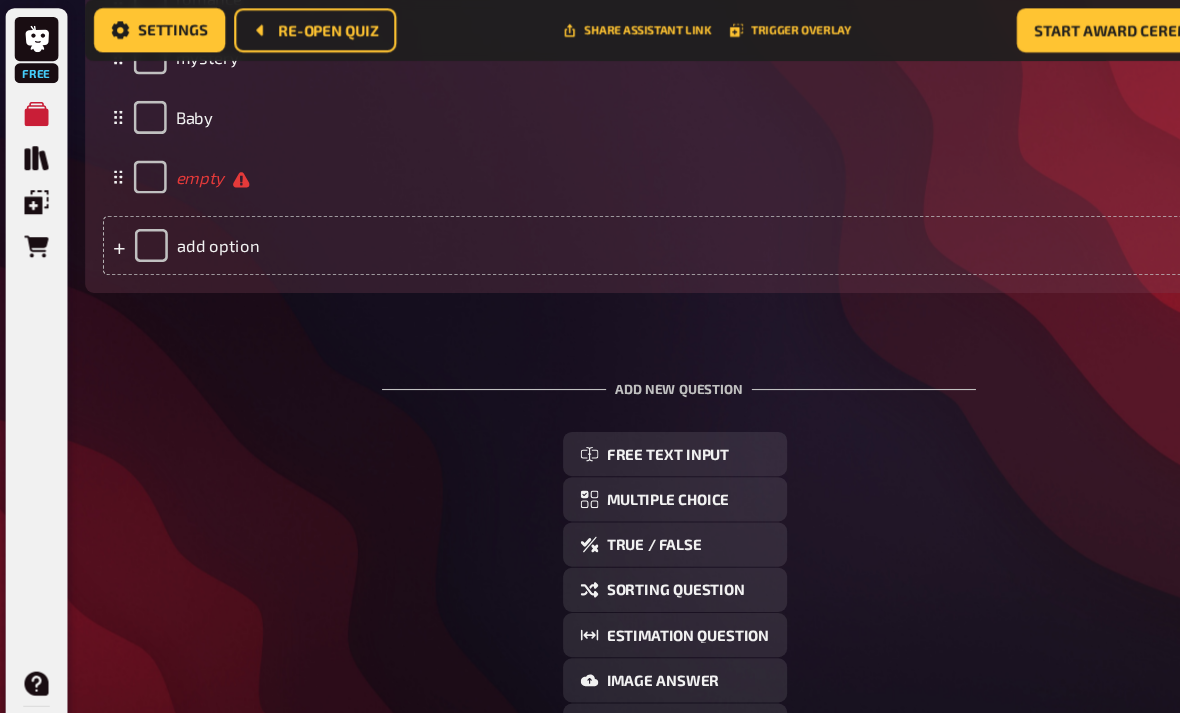 click on "True / False" at bounding box center (622, 502) 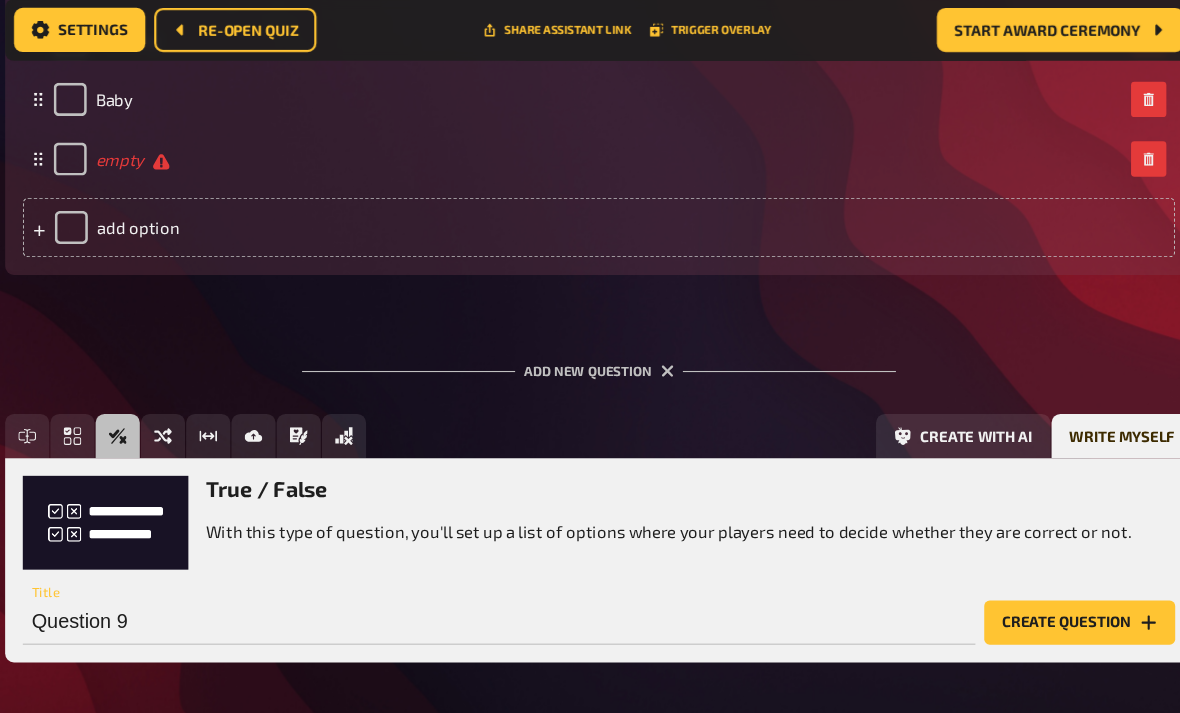 scroll, scrollTop: 1630, scrollLeft: 0, axis: vertical 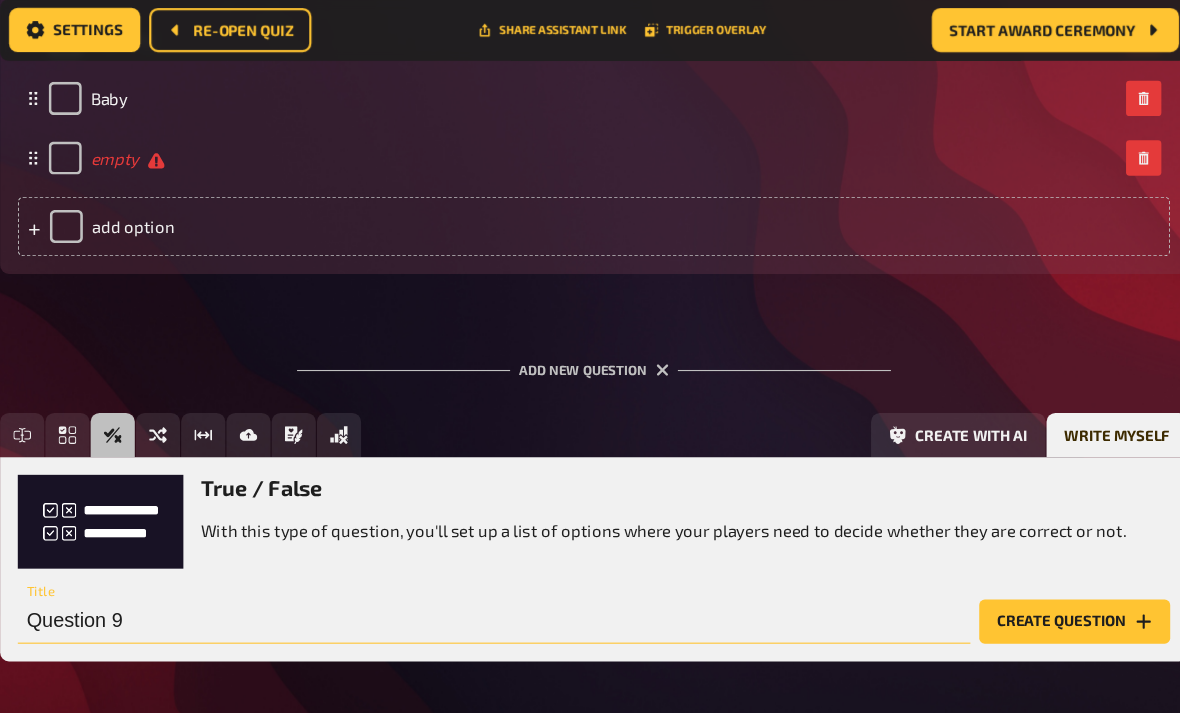 click on "Question 9" at bounding box center [535, 572] 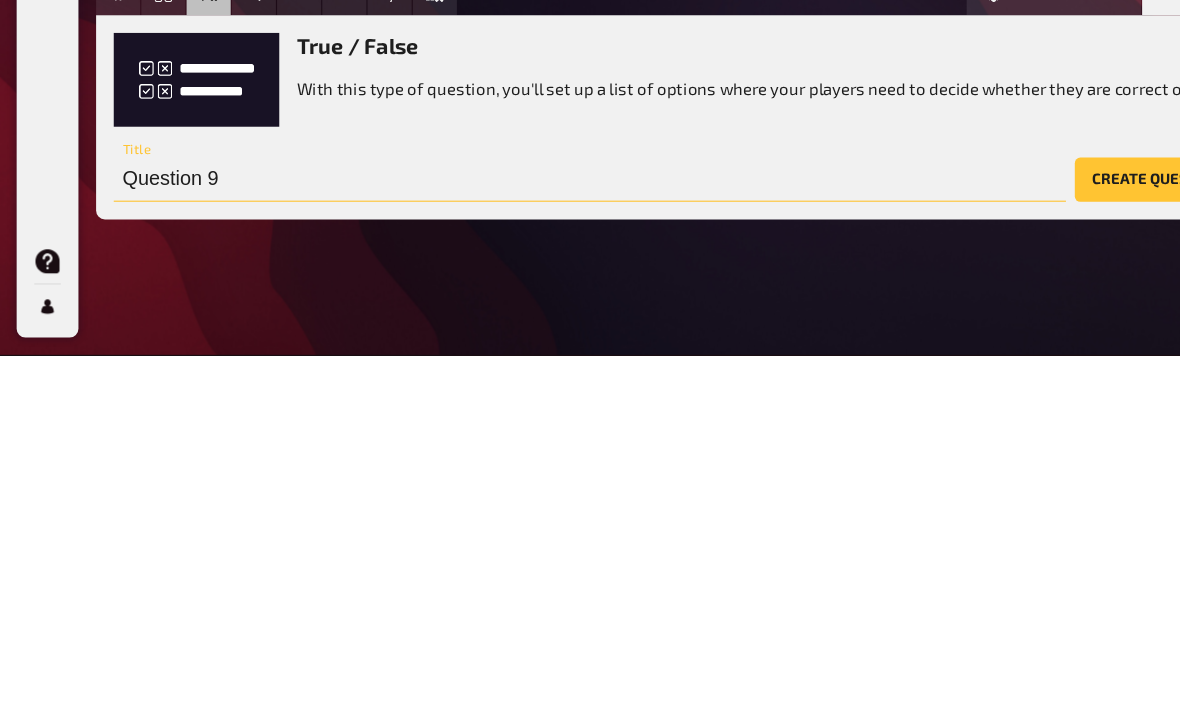 click on "Create question" at bounding box center (1061, 554) 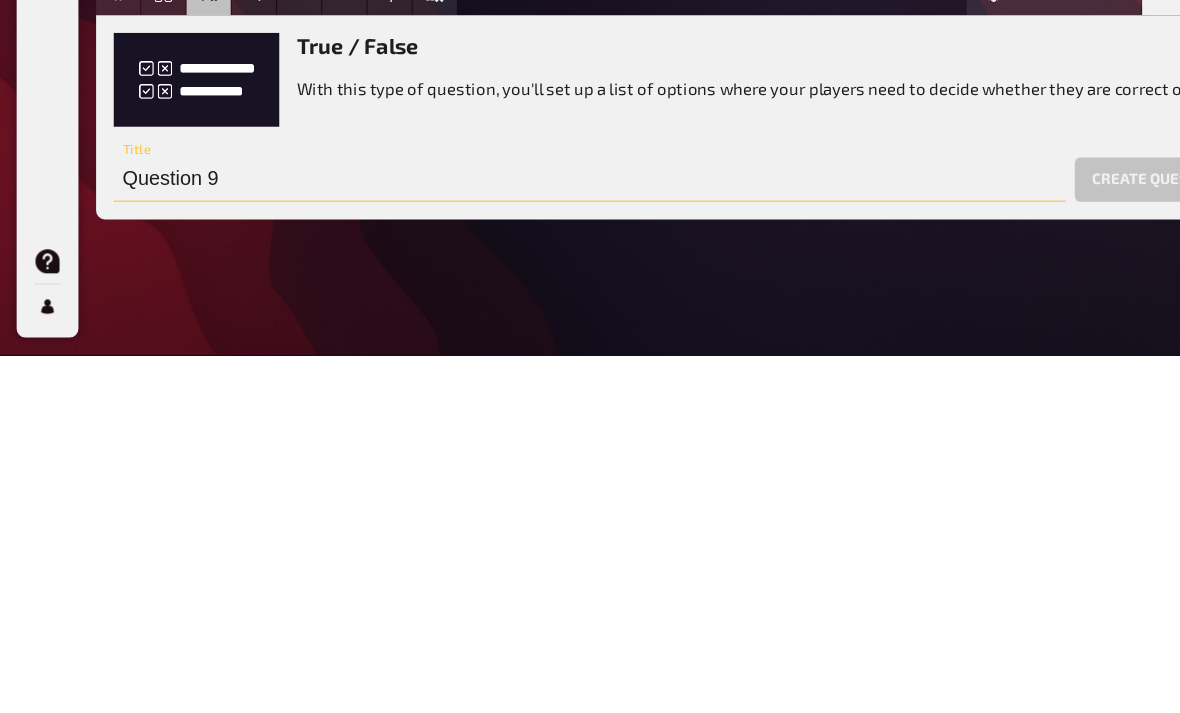 scroll, scrollTop: 2031, scrollLeft: 0, axis: vertical 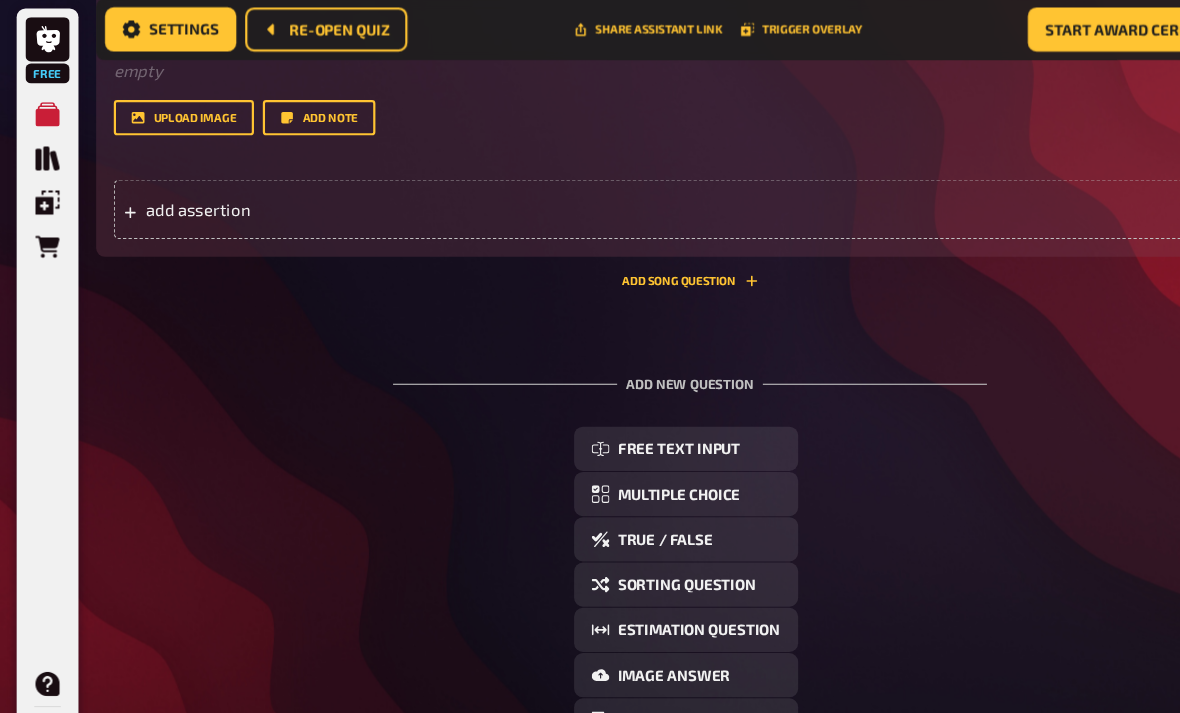 click on "Multiple Choice" at bounding box center (616, 457) 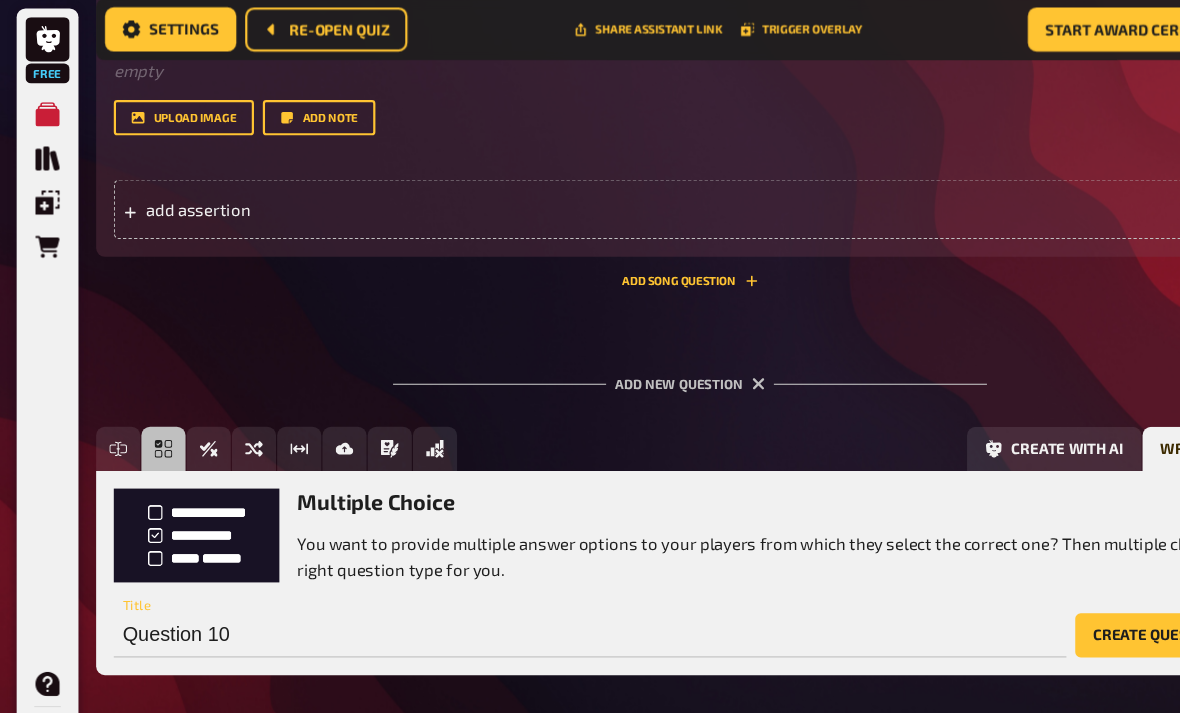 scroll, scrollTop: 2077, scrollLeft: 0, axis: vertical 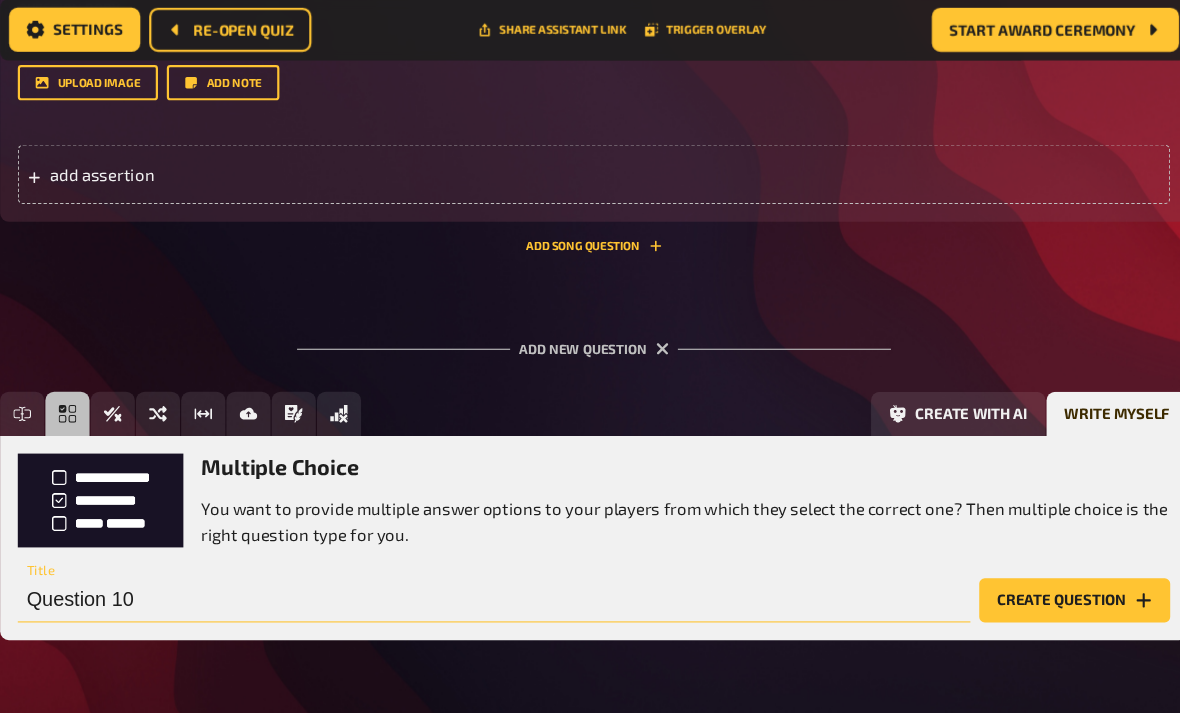 click on "Question 10" at bounding box center (535, 552) 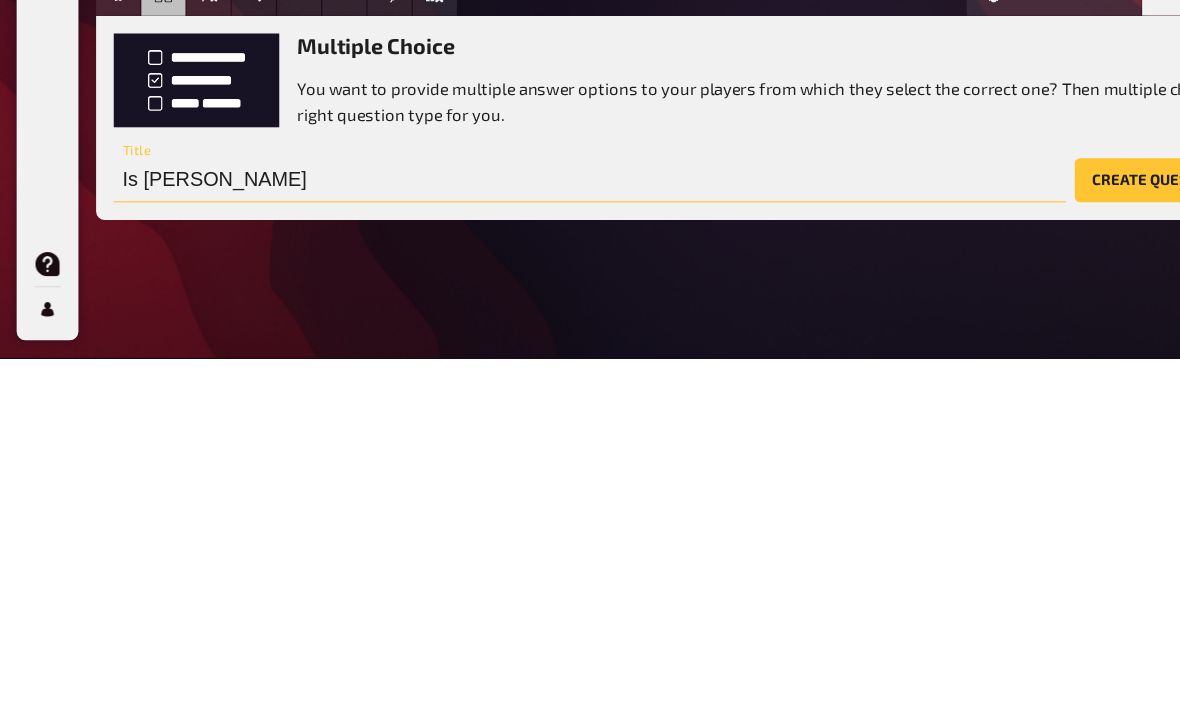 type on "Is [PERSON_NAME]" 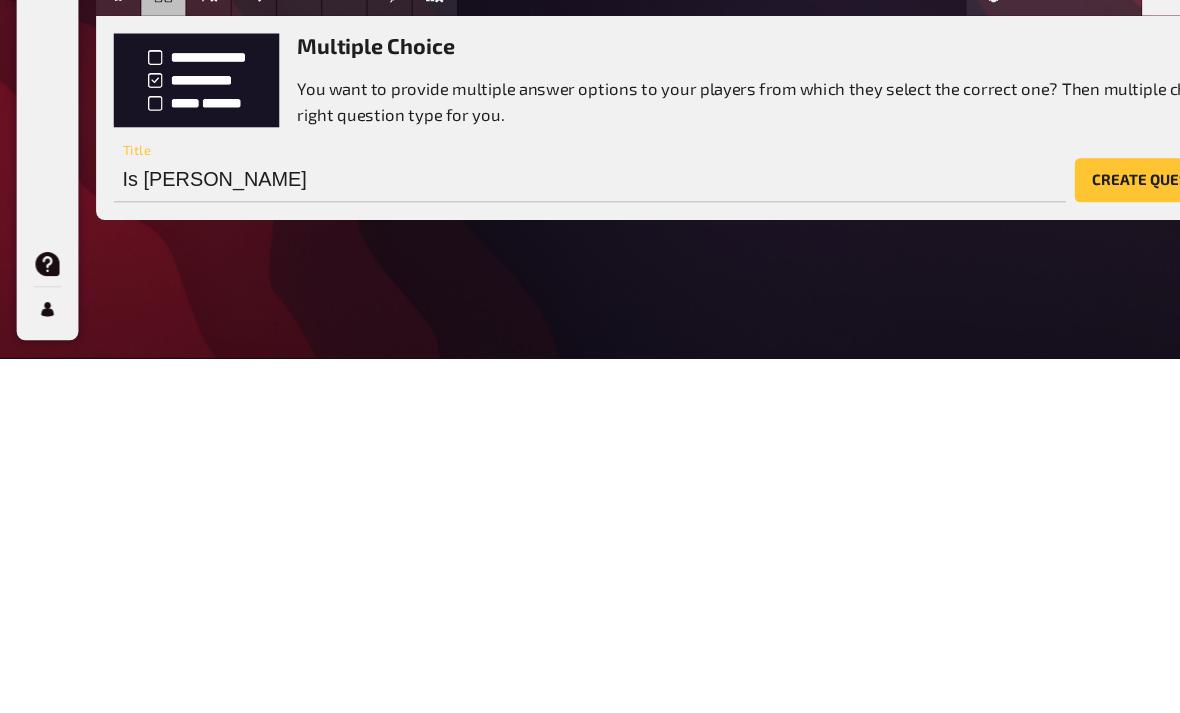 click on "Create question" at bounding box center (1061, 552) 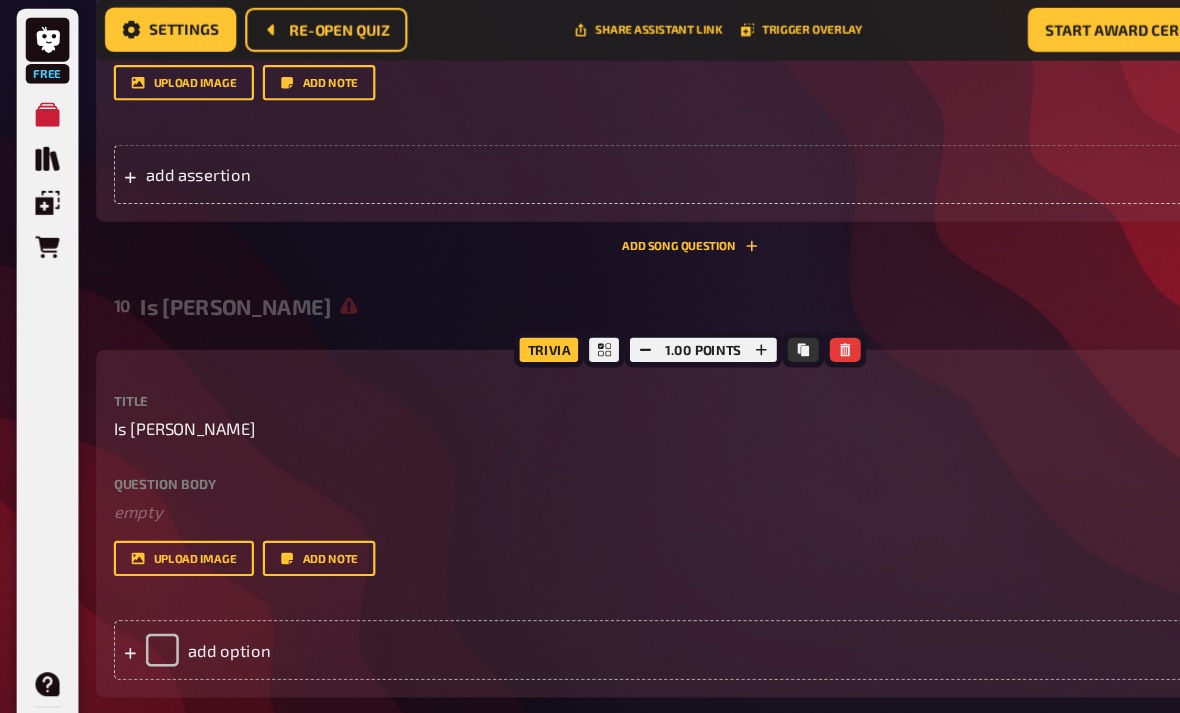 scroll, scrollTop: 0, scrollLeft: -1, axis: horizontal 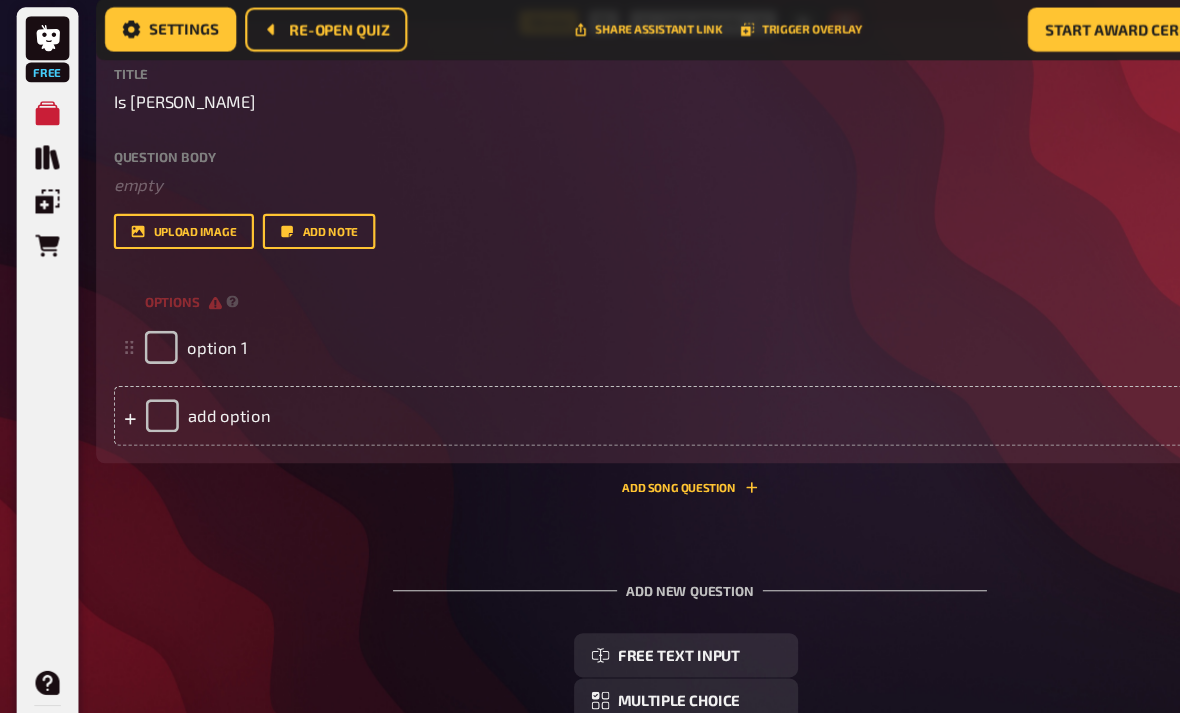 click on "add option" at bounding box center (626, 386) 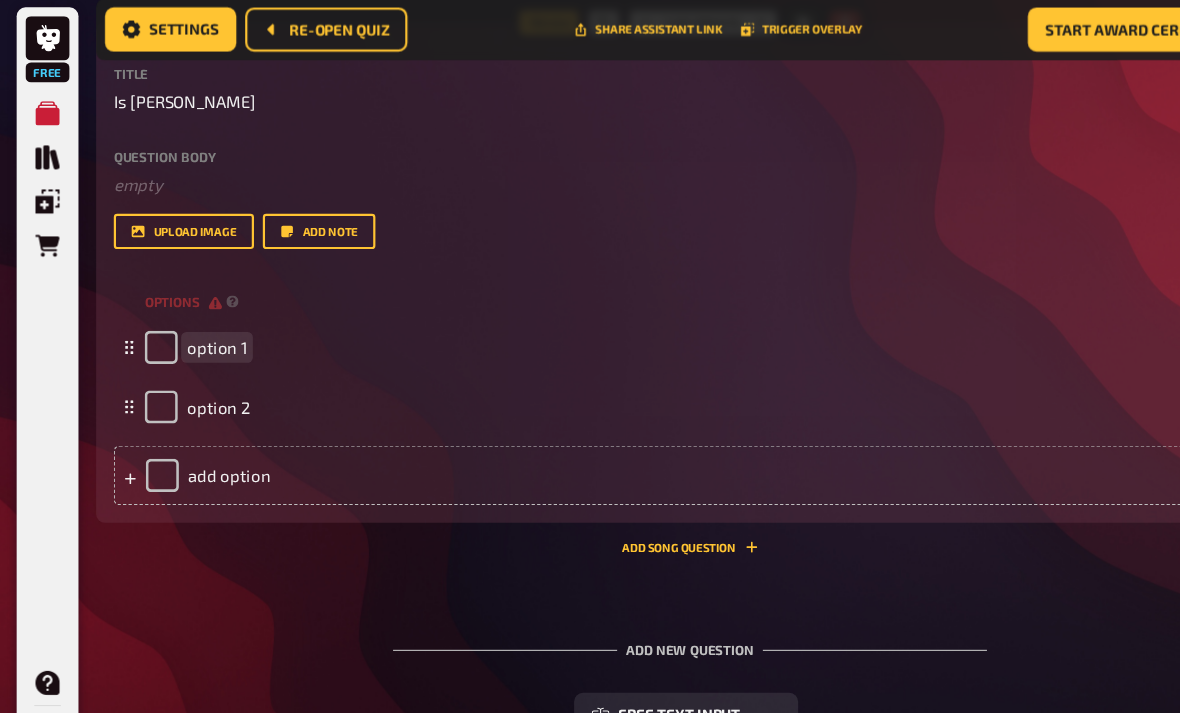 click on "option 1" at bounding box center (616, 324) 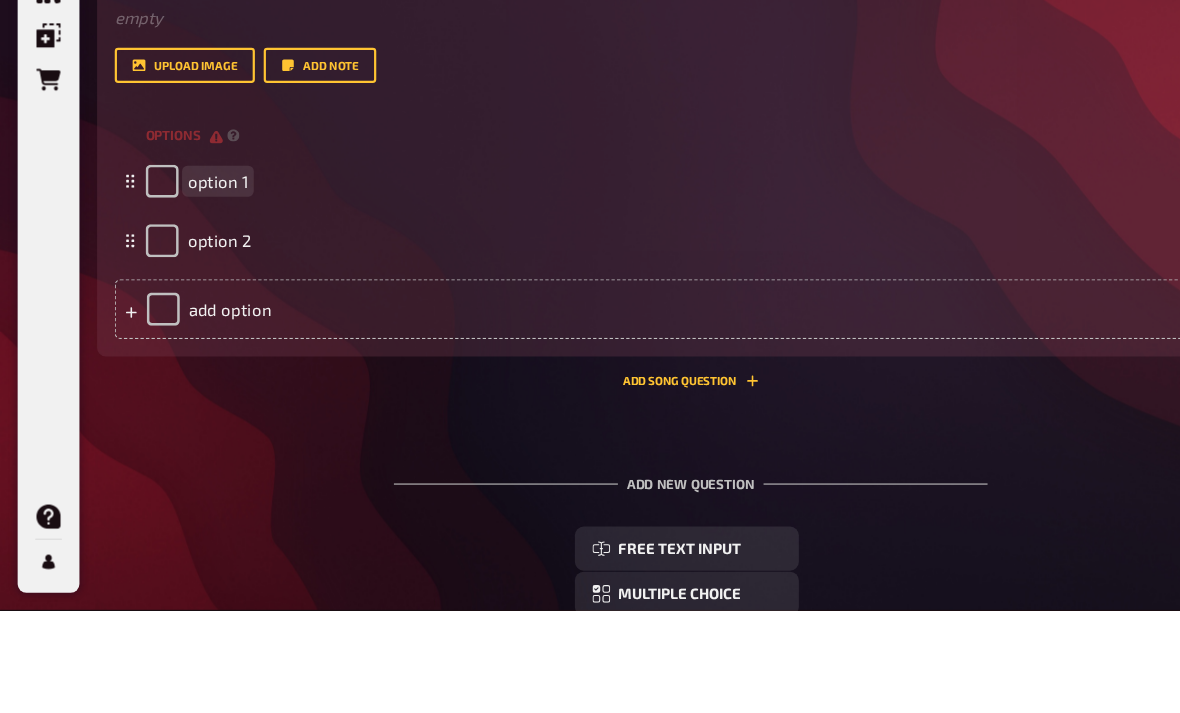 type 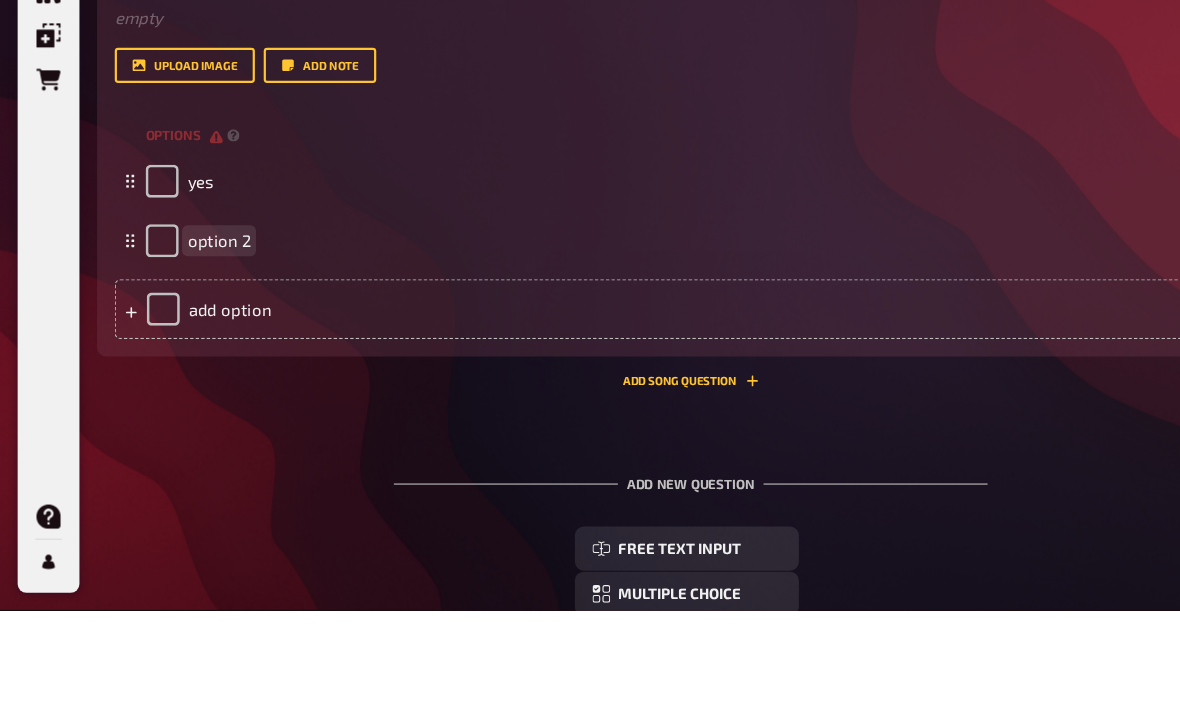 click on "option 2" at bounding box center (616, 378) 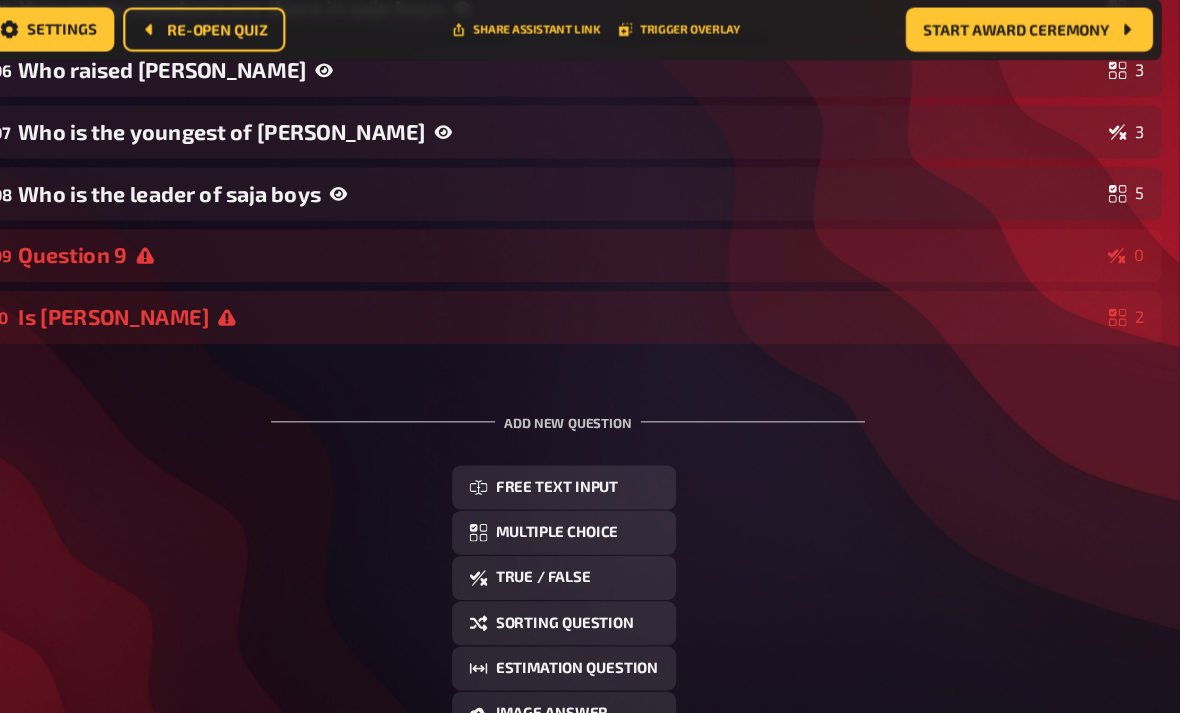scroll, scrollTop: 595, scrollLeft: 0, axis: vertical 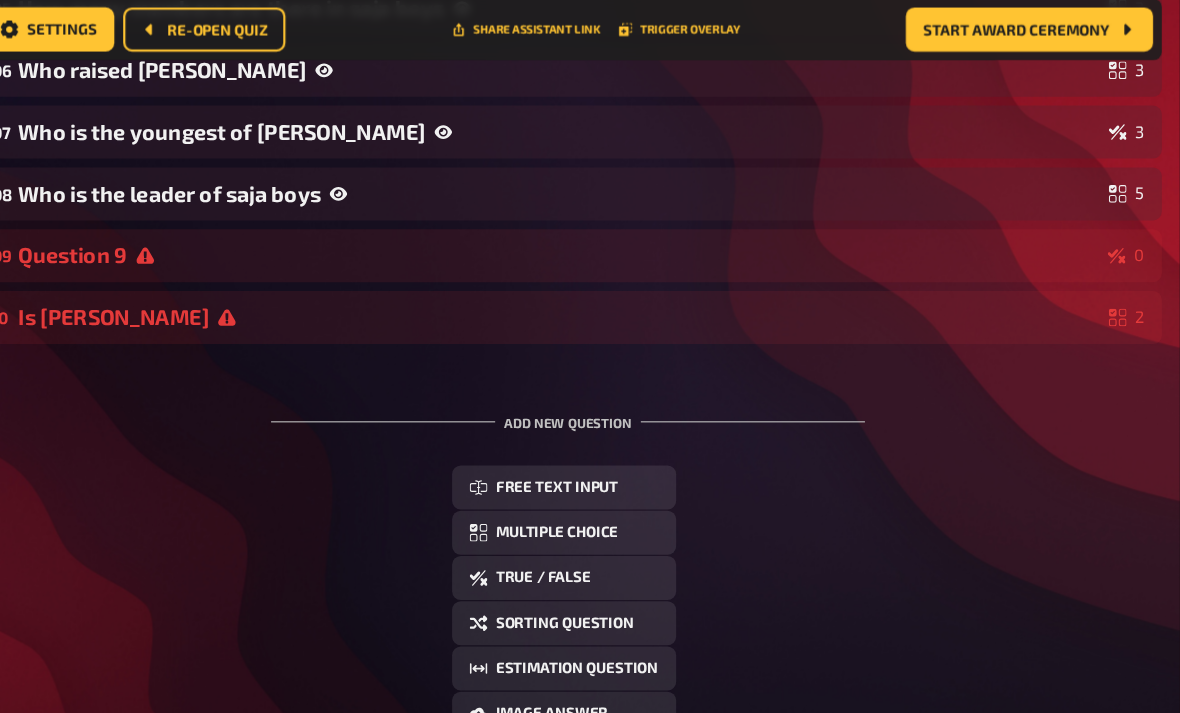 click on "Question 9" at bounding box center [617, 239] 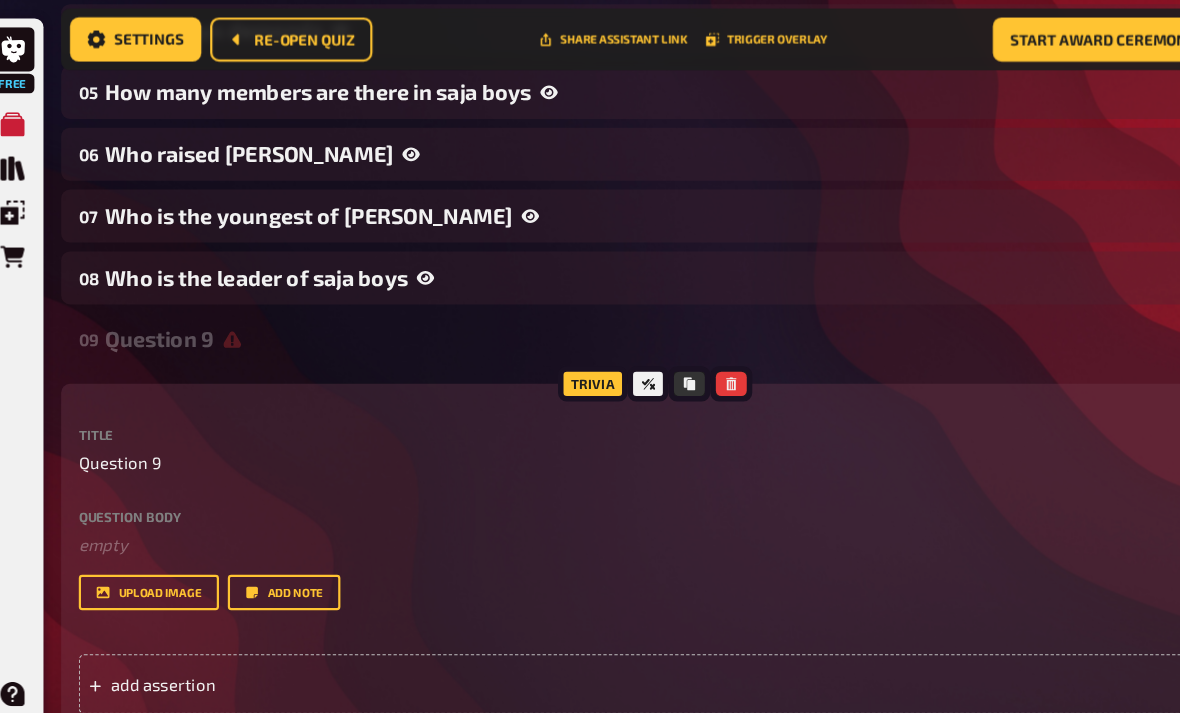 scroll, scrollTop: 522, scrollLeft: 0, axis: vertical 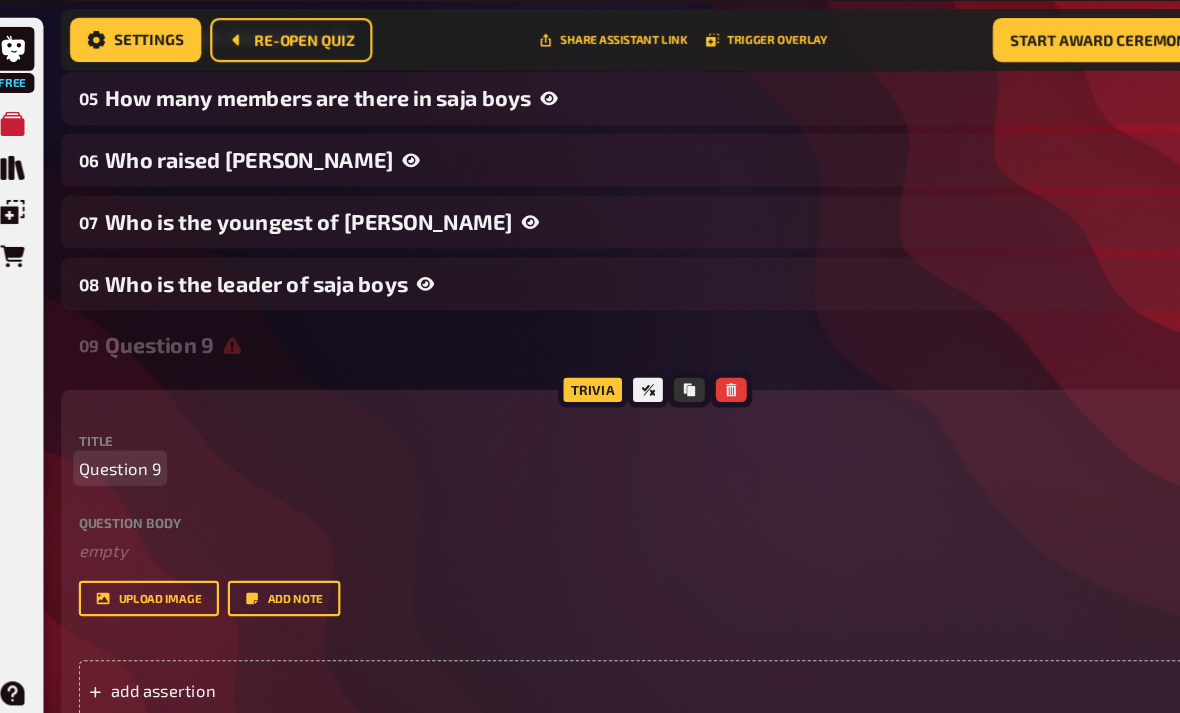 click on "Question 9" at bounding box center (626, 424) 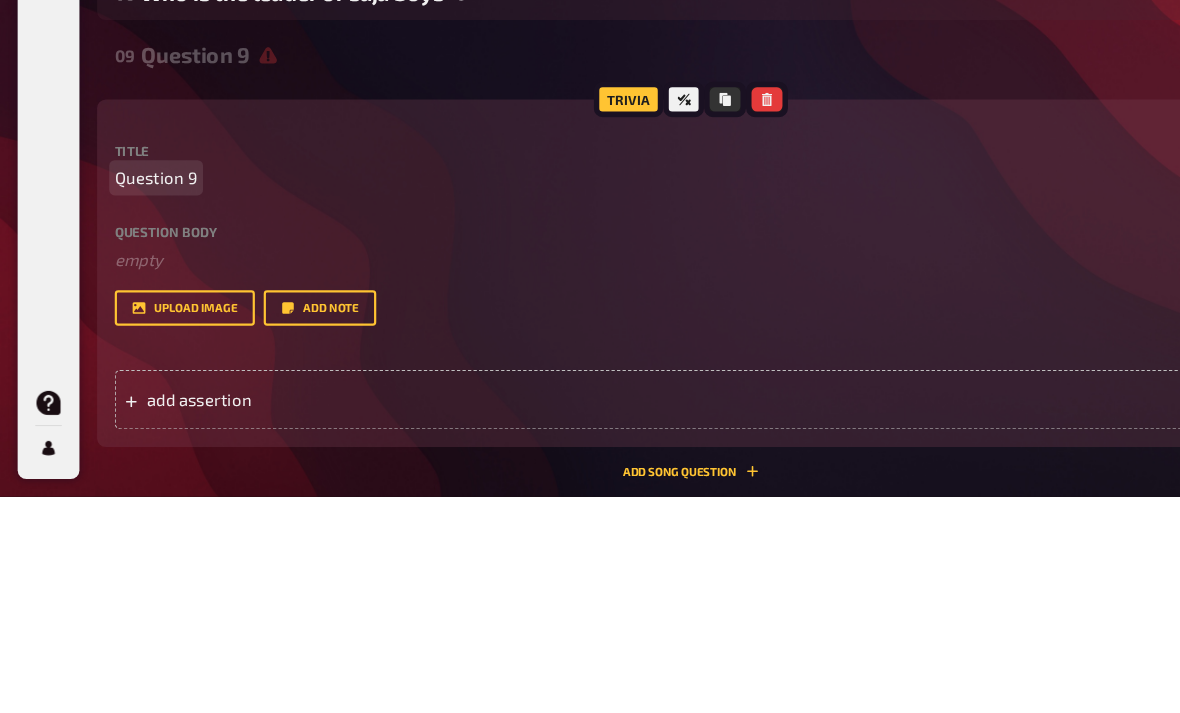 type 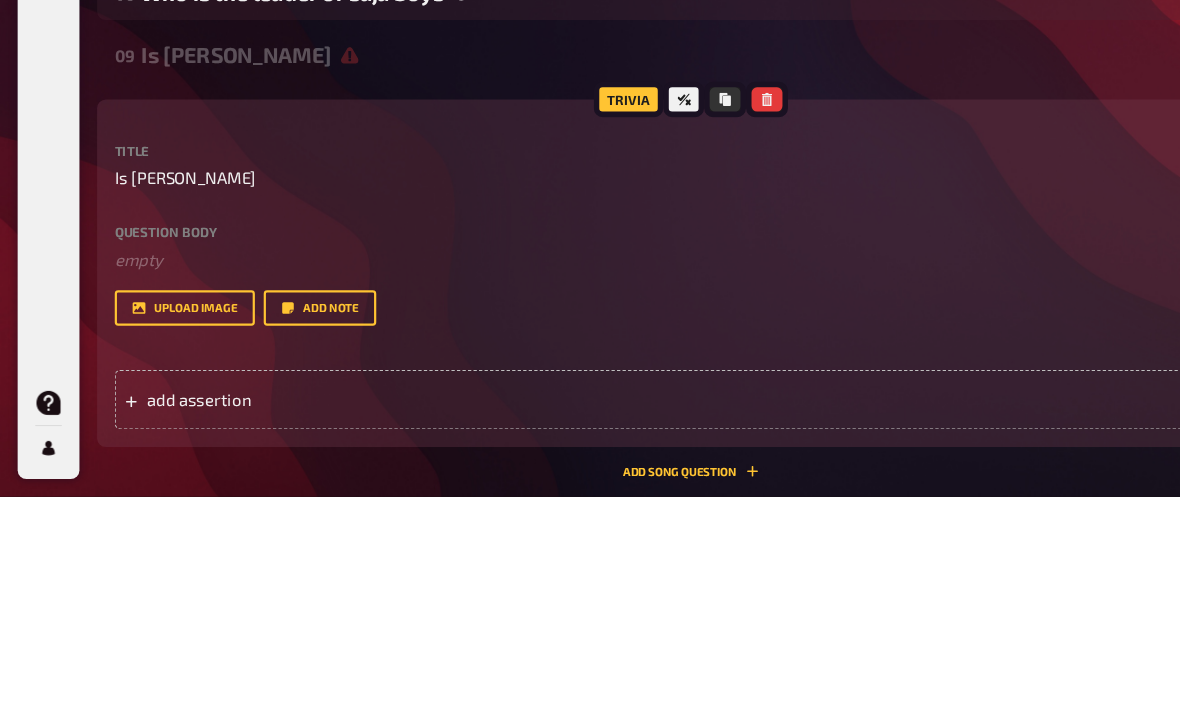 scroll, scrollTop: 776, scrollLeft: 0, axis: vertical 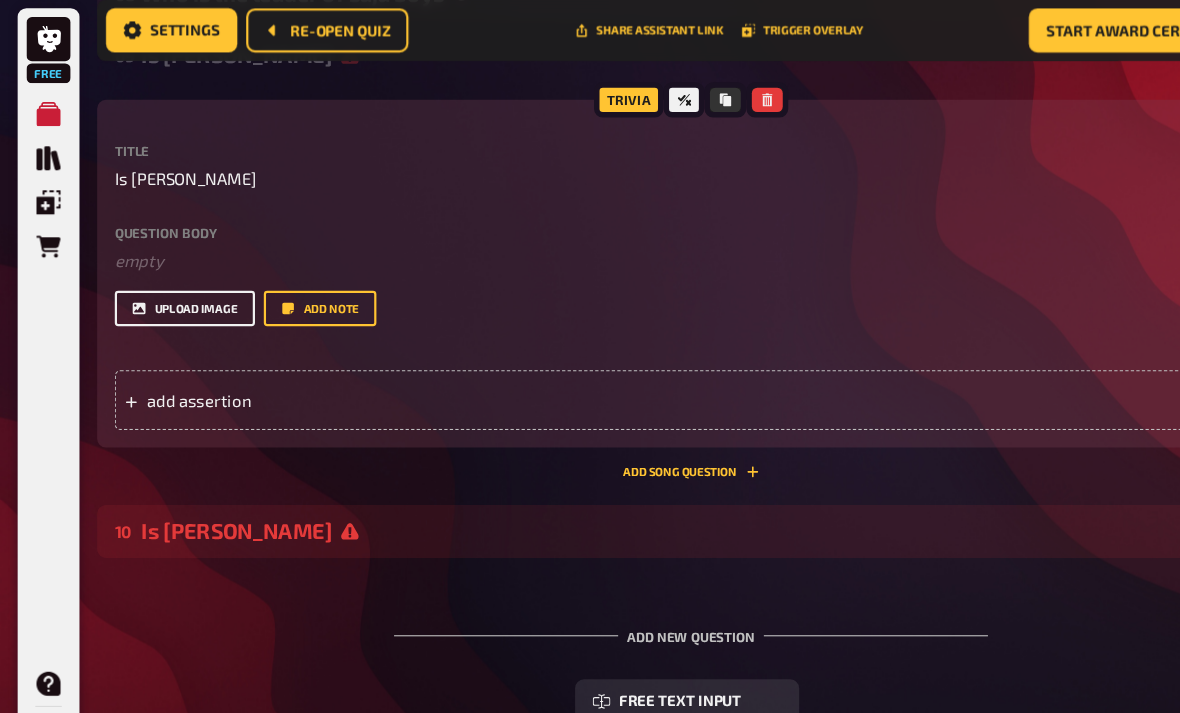 click on "upload image" at bounding box center (167, 288) 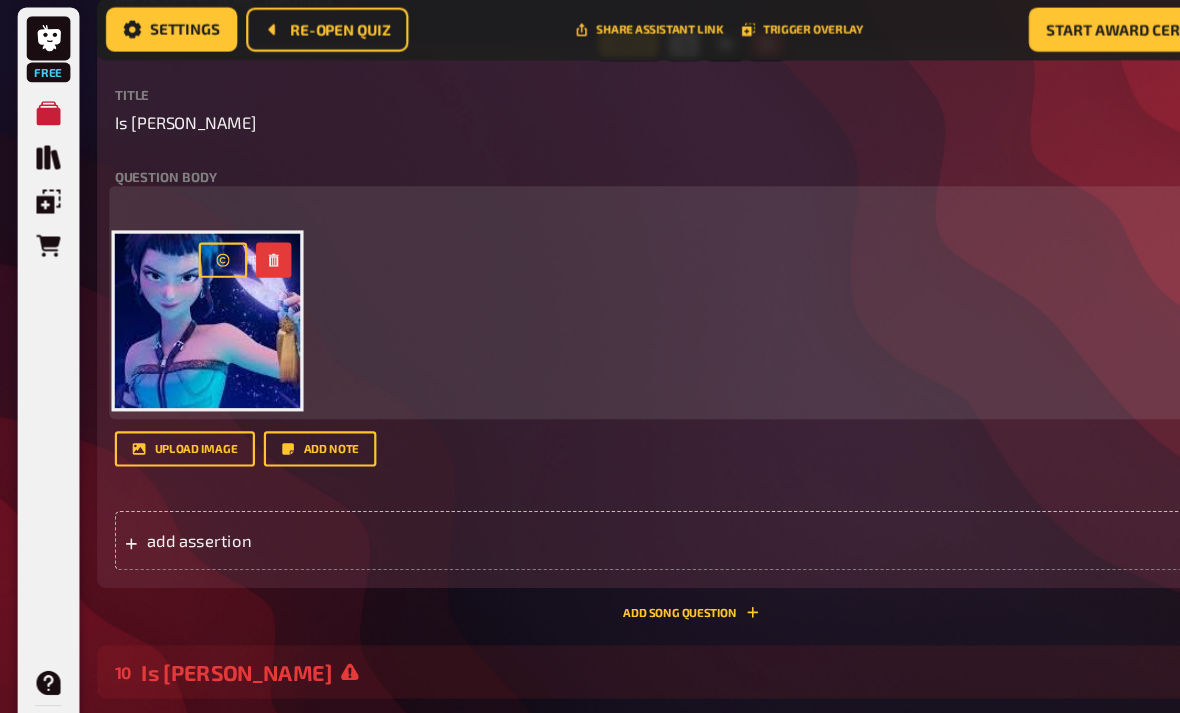 scroll, scrollTop: 827, scrollLeft: 0, axis: vertical 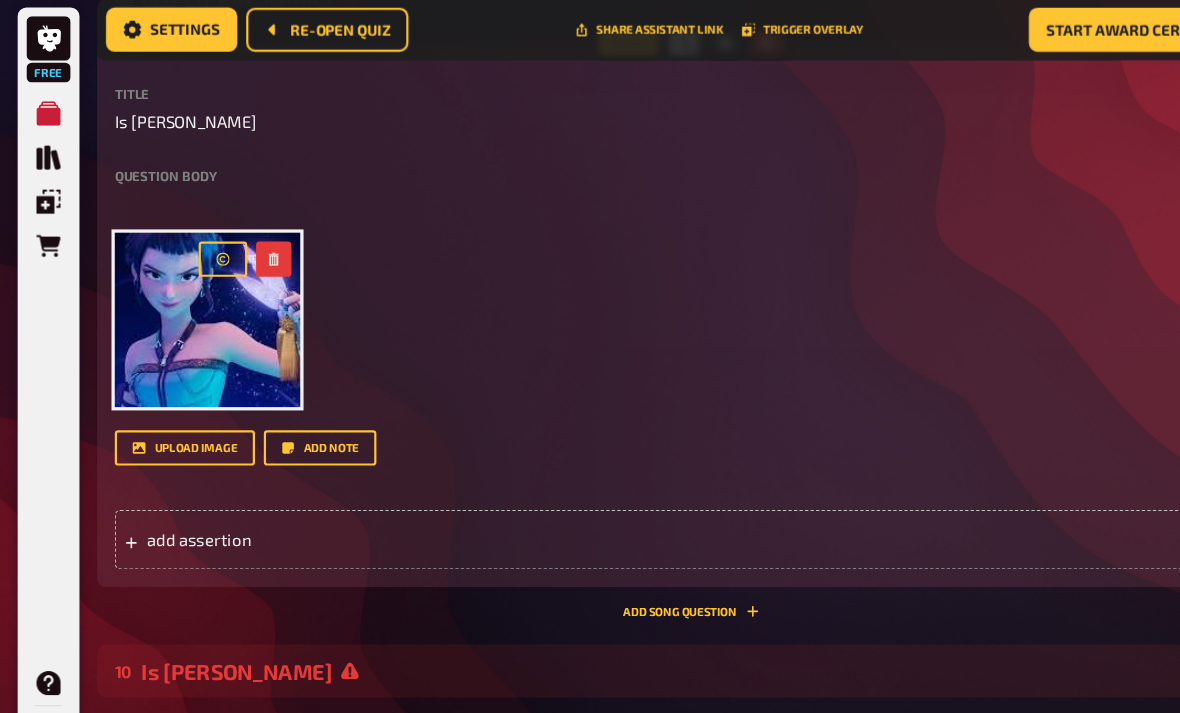 click on "add assertion" at bounding box center [626, 498] 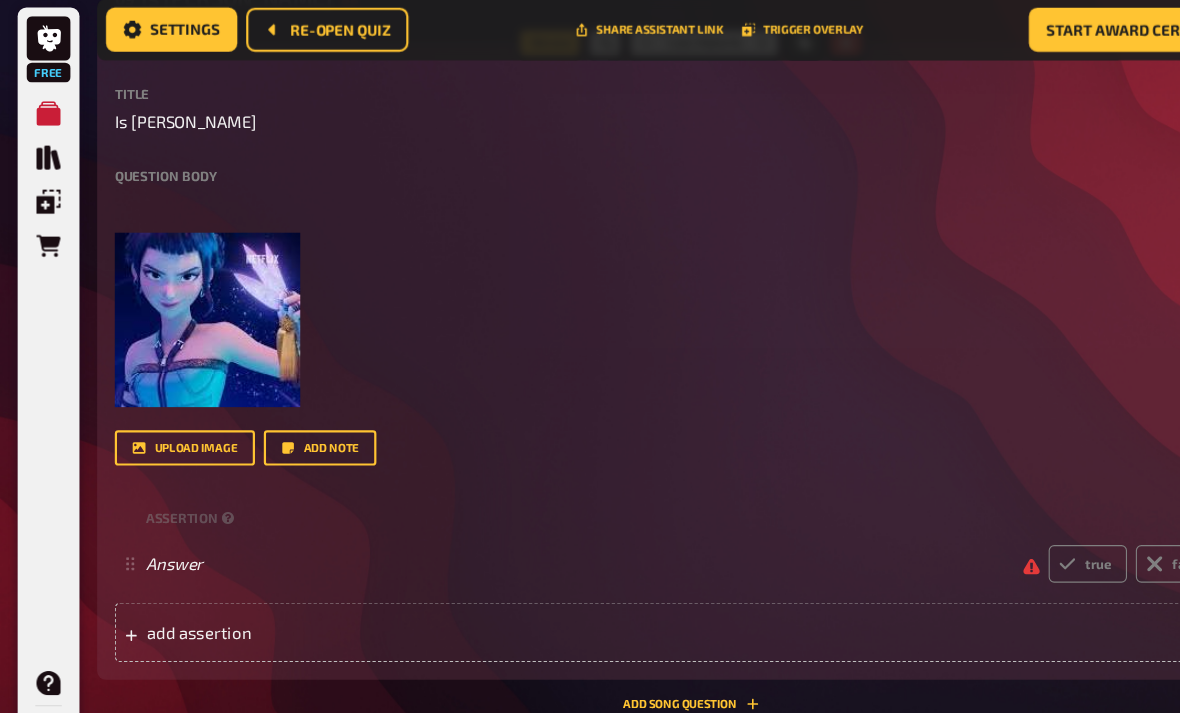 click on "add assertion" at bounding box center [287, 582] 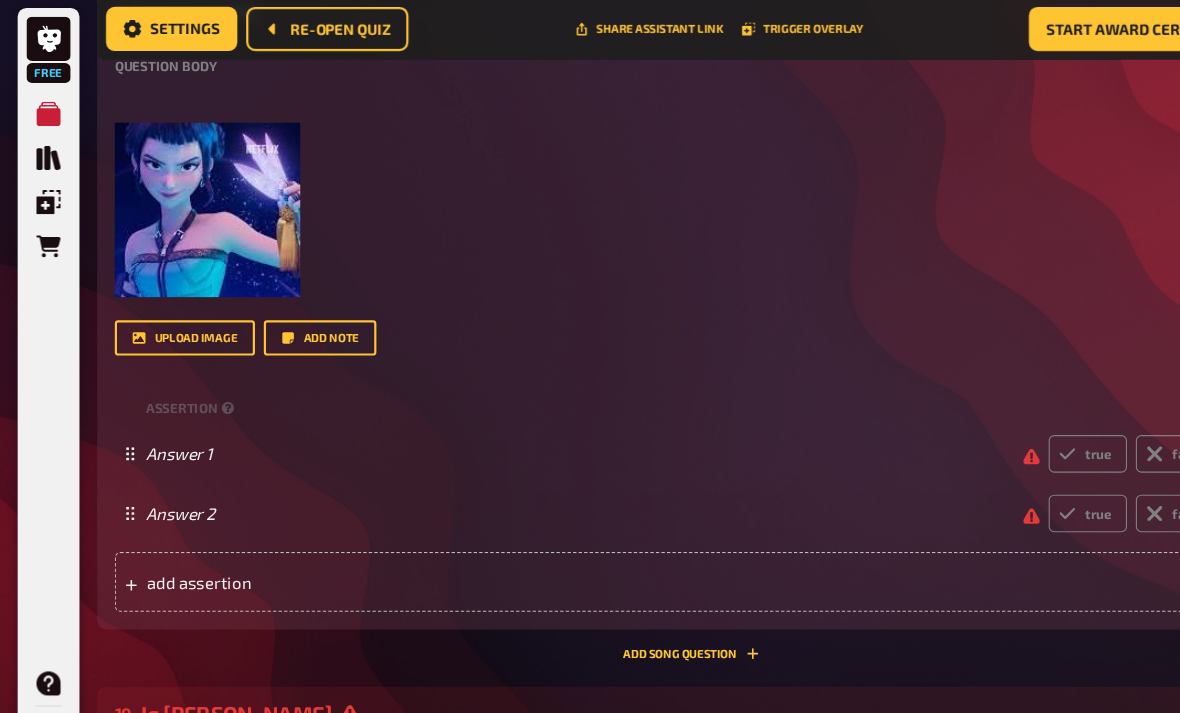 scroll, scrollTop: 930, scrollLeft: 0, axis: vertical 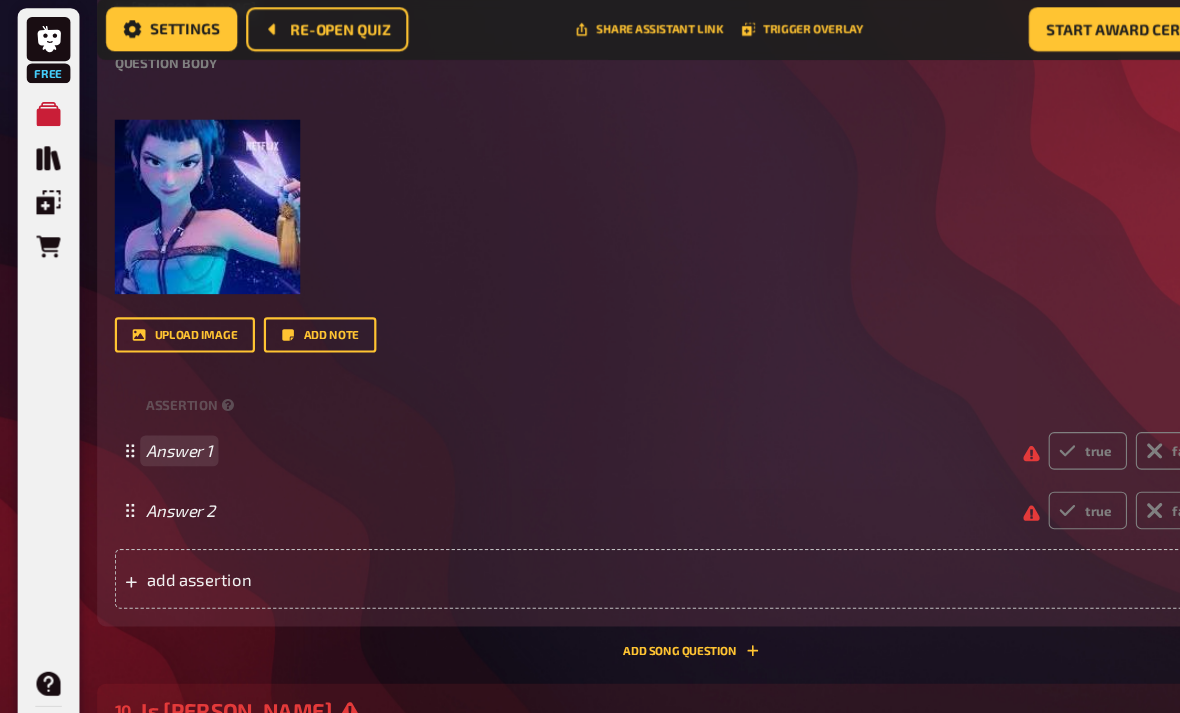 click on "Answer 1" at bounding box center [521, 417] 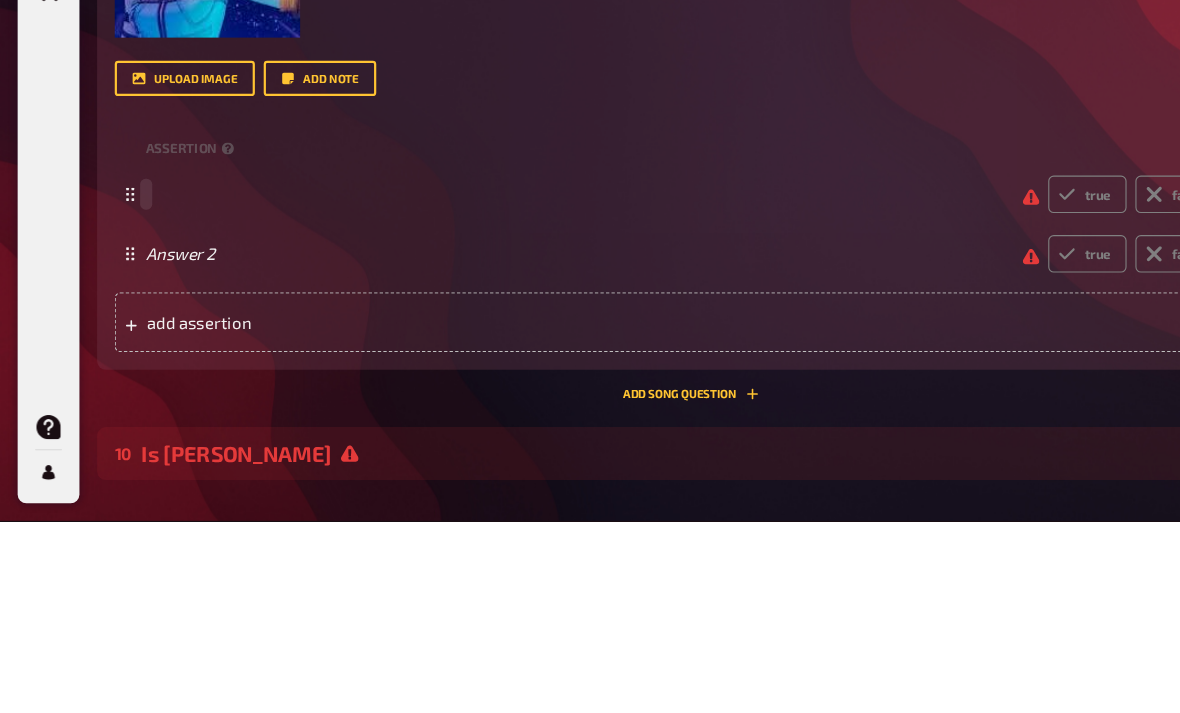 type 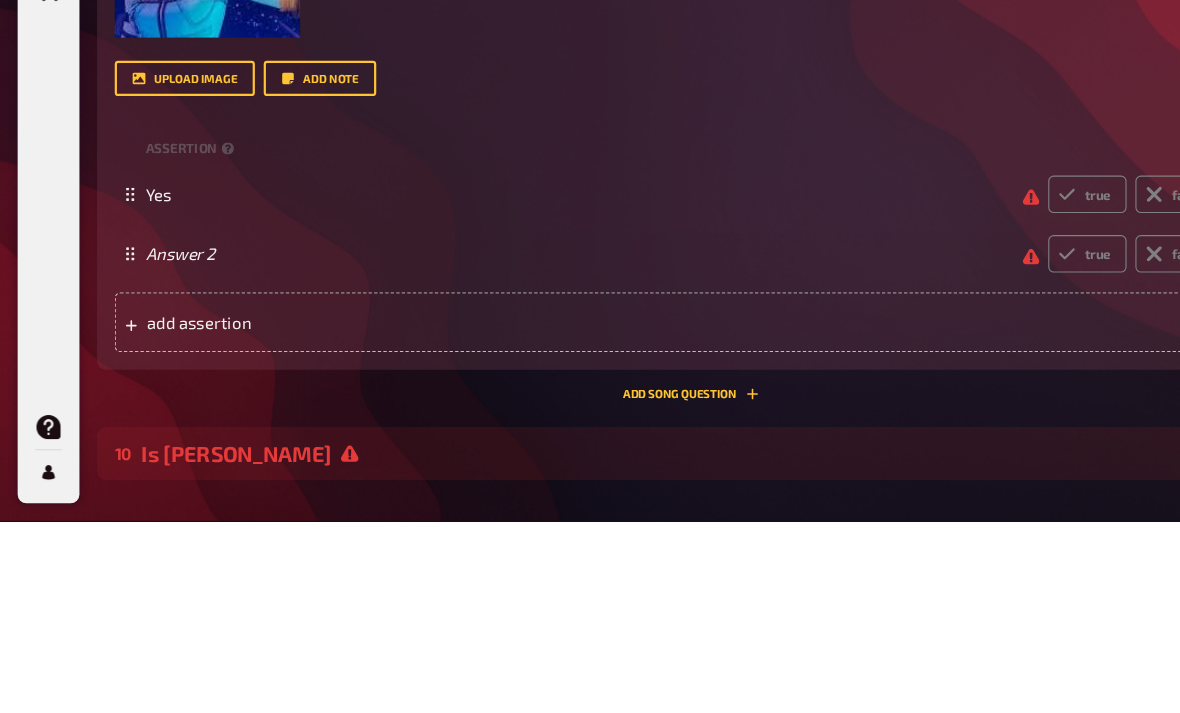 scroll, scrollTop: 1162, scrollLeft: 0, axis: vertical 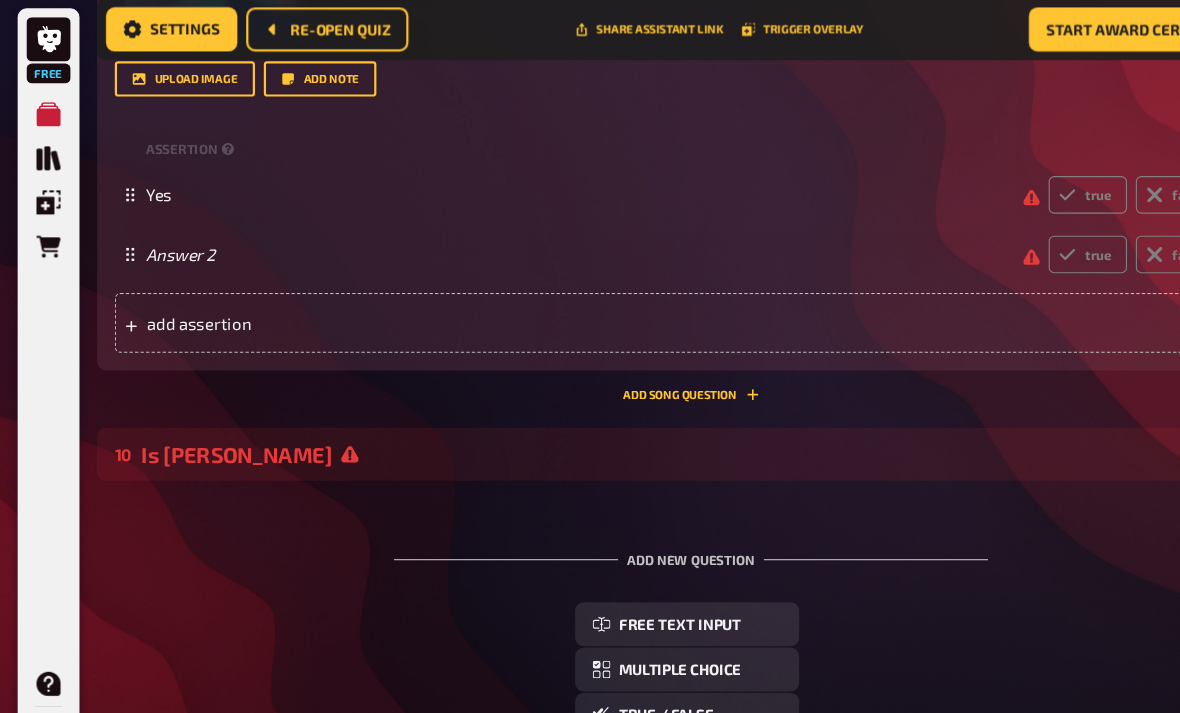 click on "Answer 2 true false" at bounding box center [626, 239] 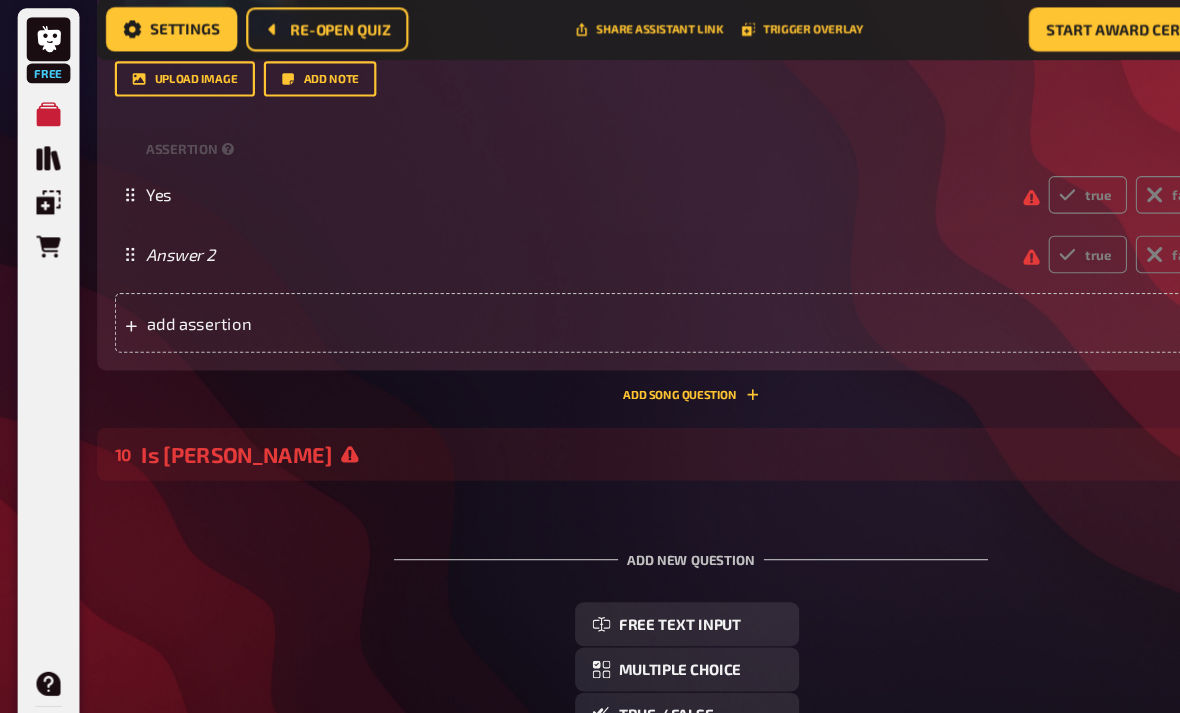 click on "Answer 2 true false" at bounding box center [626, 239] 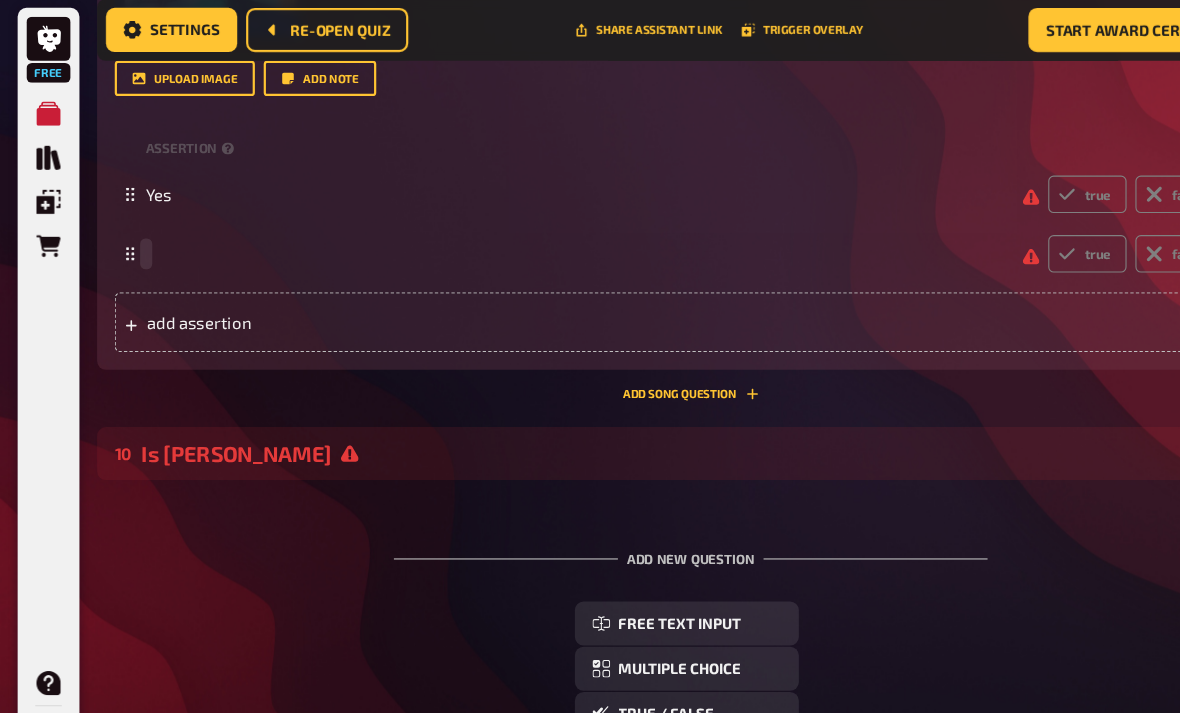 type 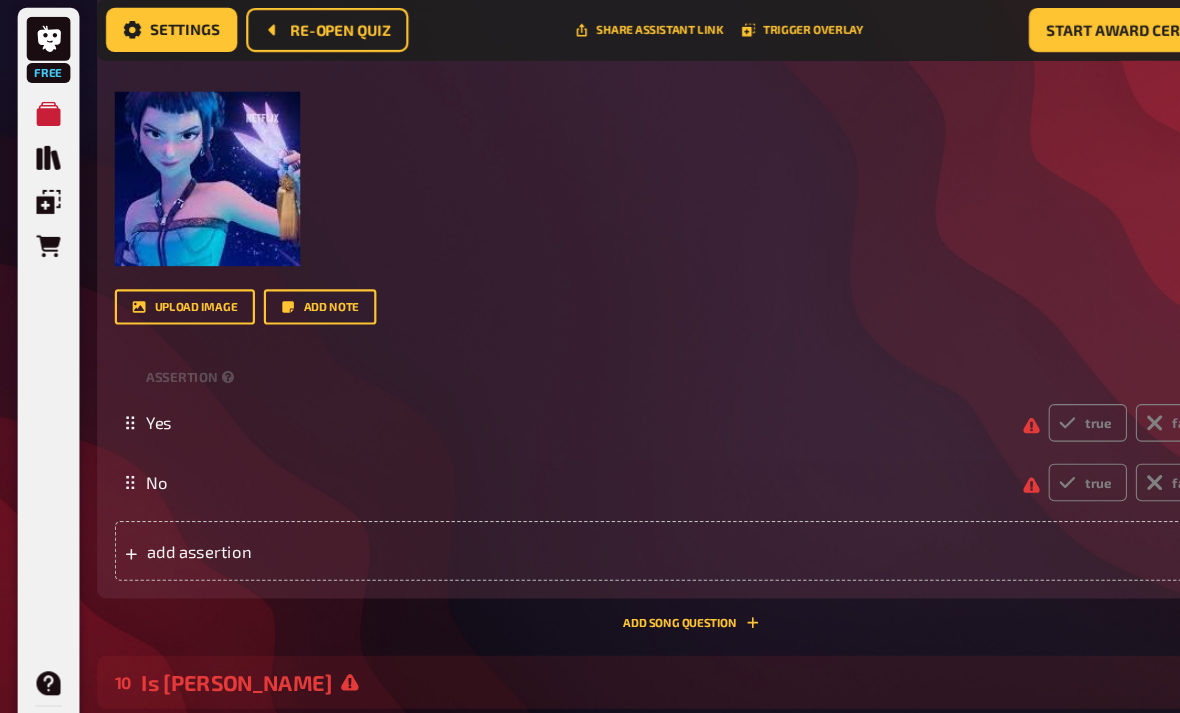 scroll, scrollTop: 956, scrollLeft: 0, axis: vertical 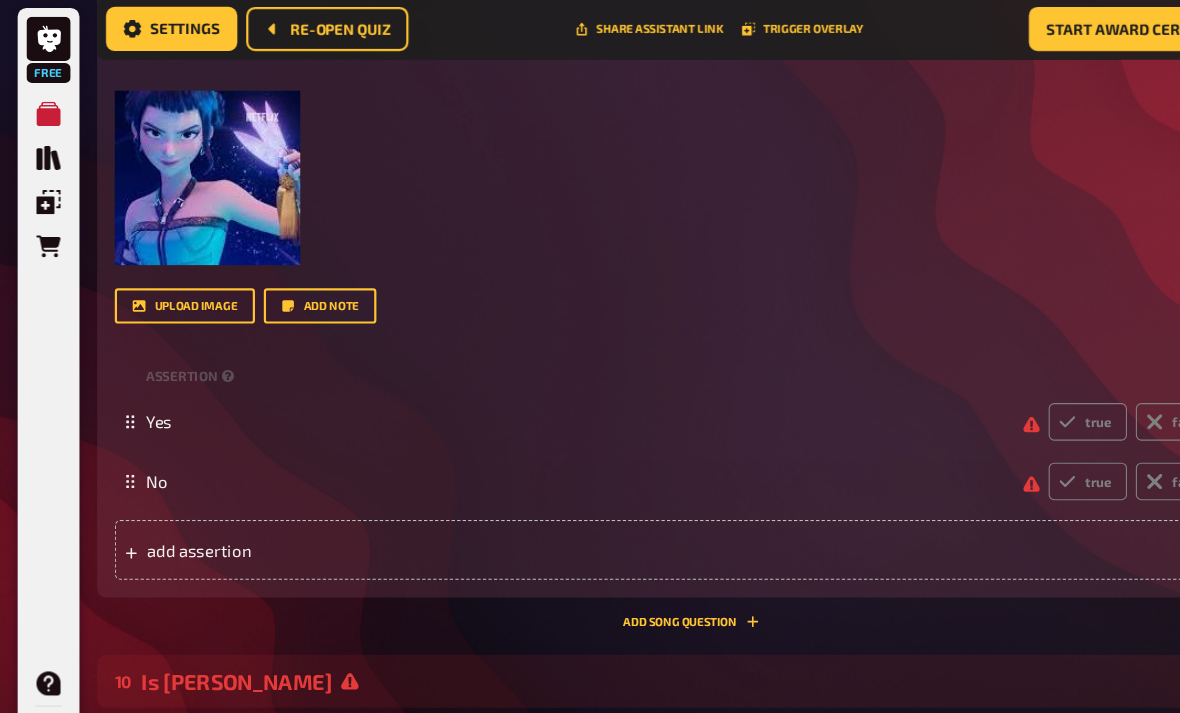 click 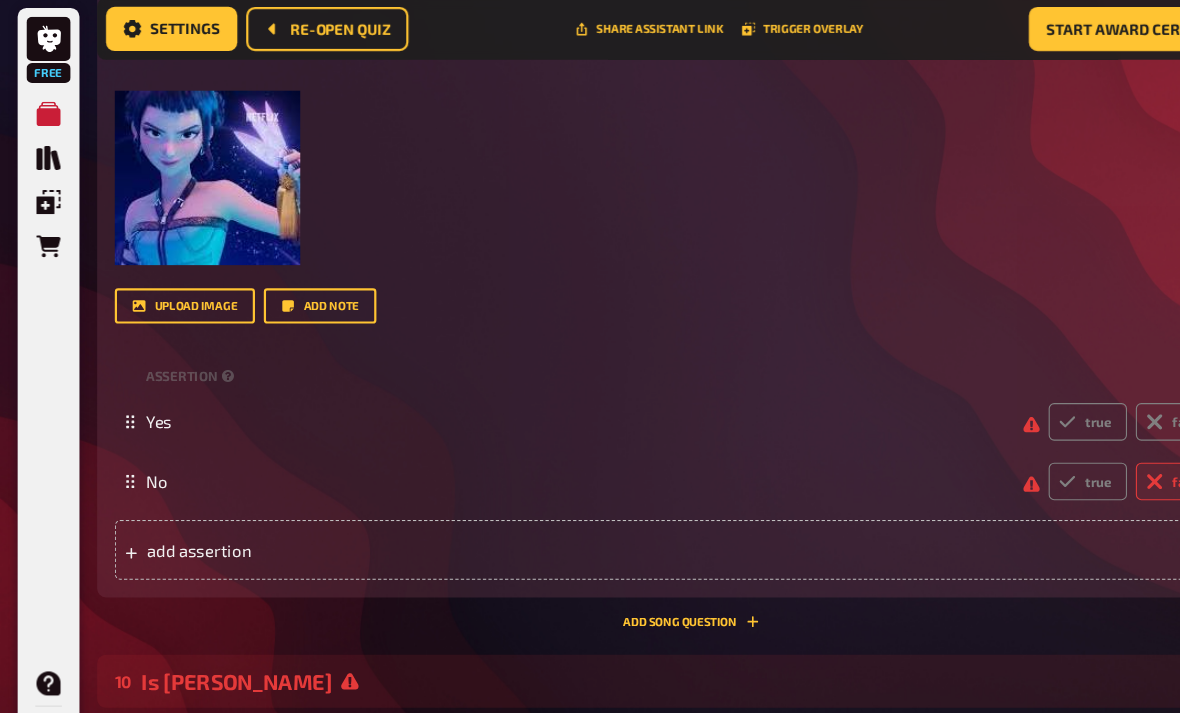 radio on "true" 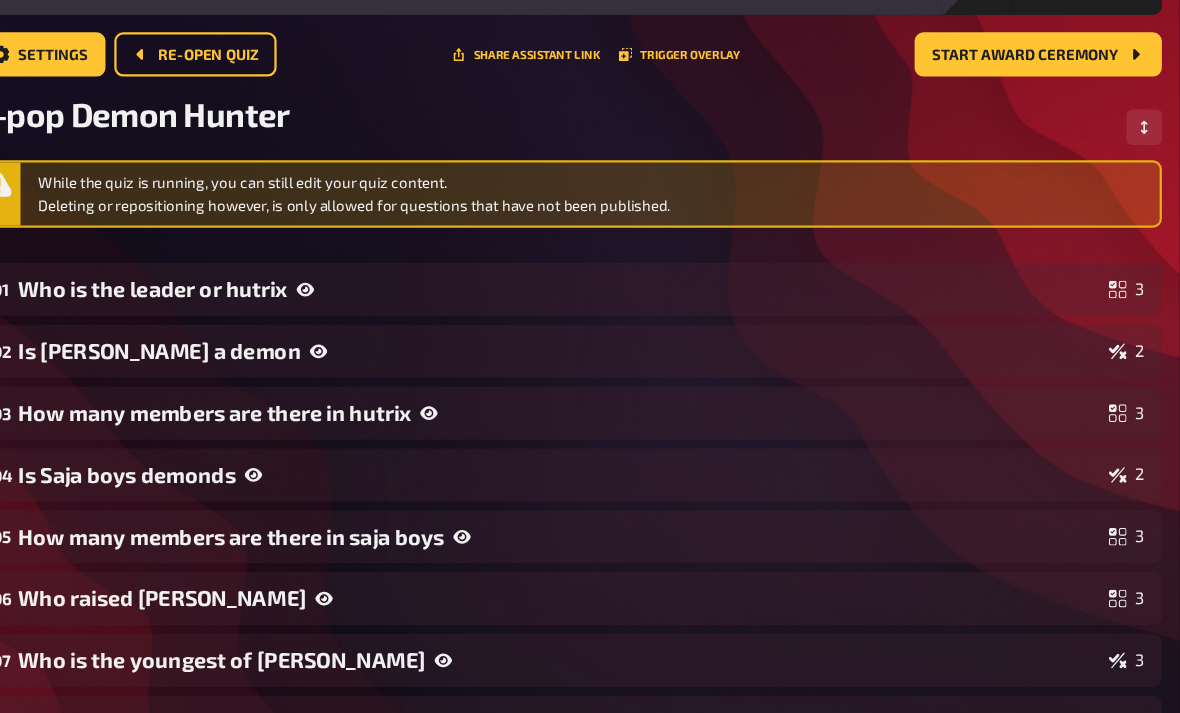 scroll, scrollTop: 0, scrollLeft: 0, axis: both 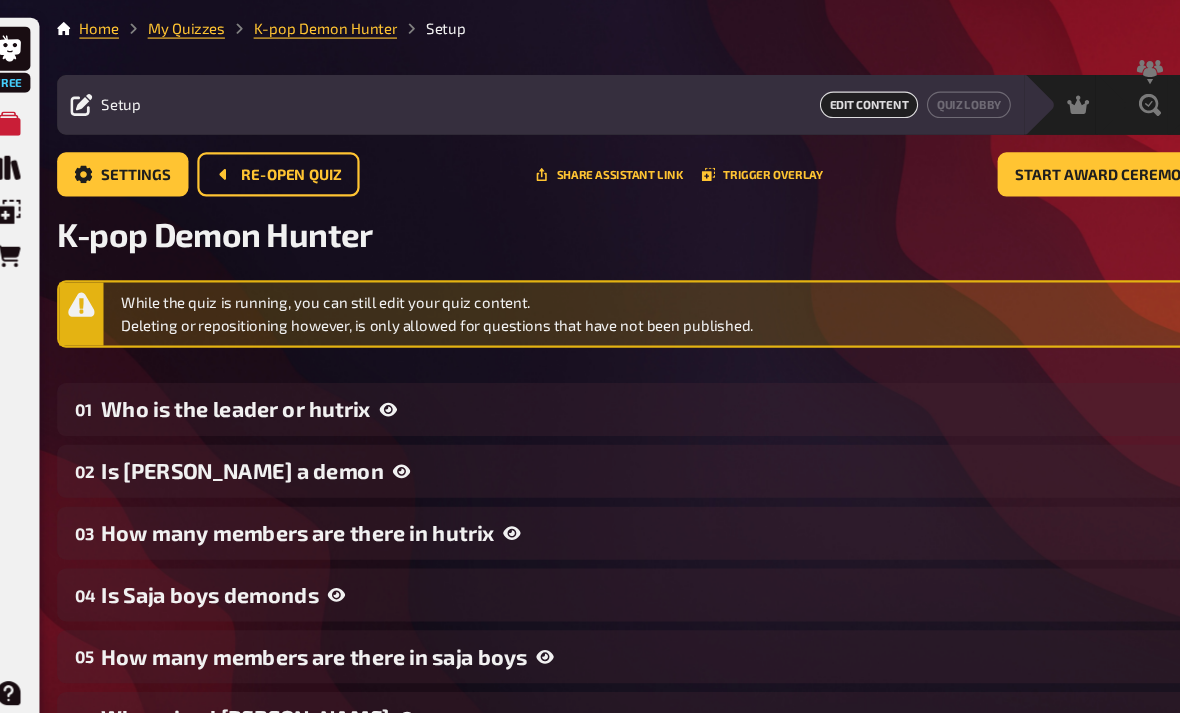 click on "Who is the leader or hutrix" at bounding box center (618, 370) 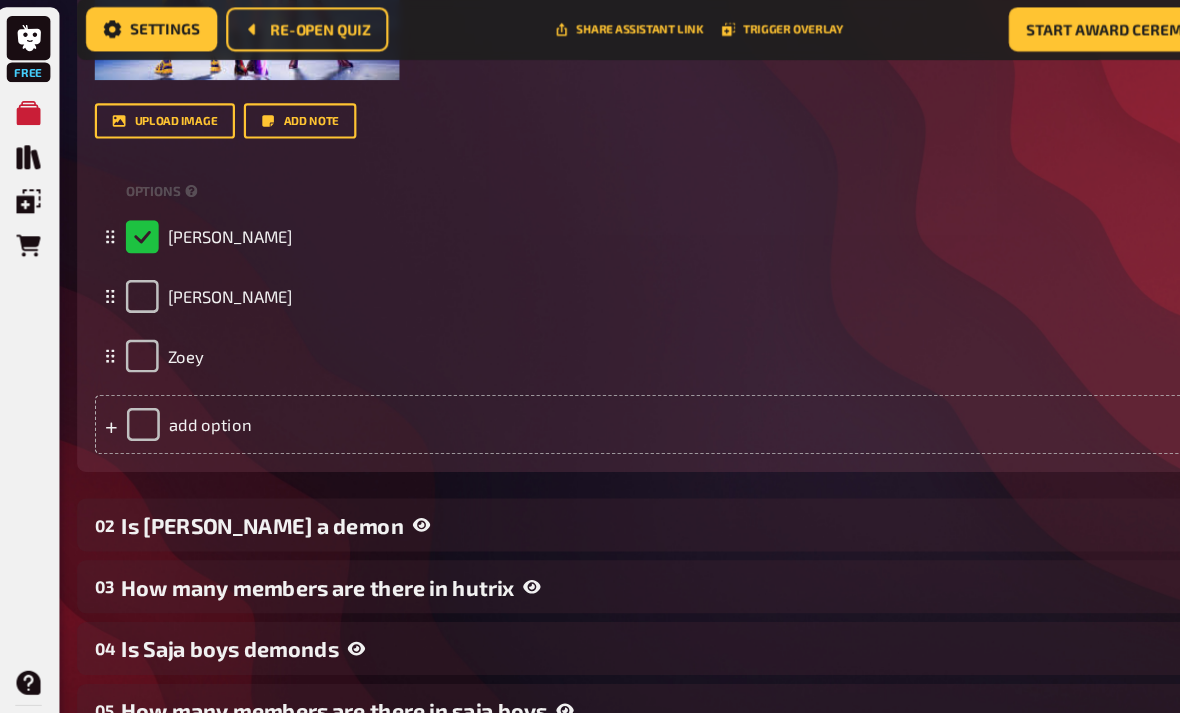 scroll, scrollTop: 703, scrollLeft: 0, axis: vertical 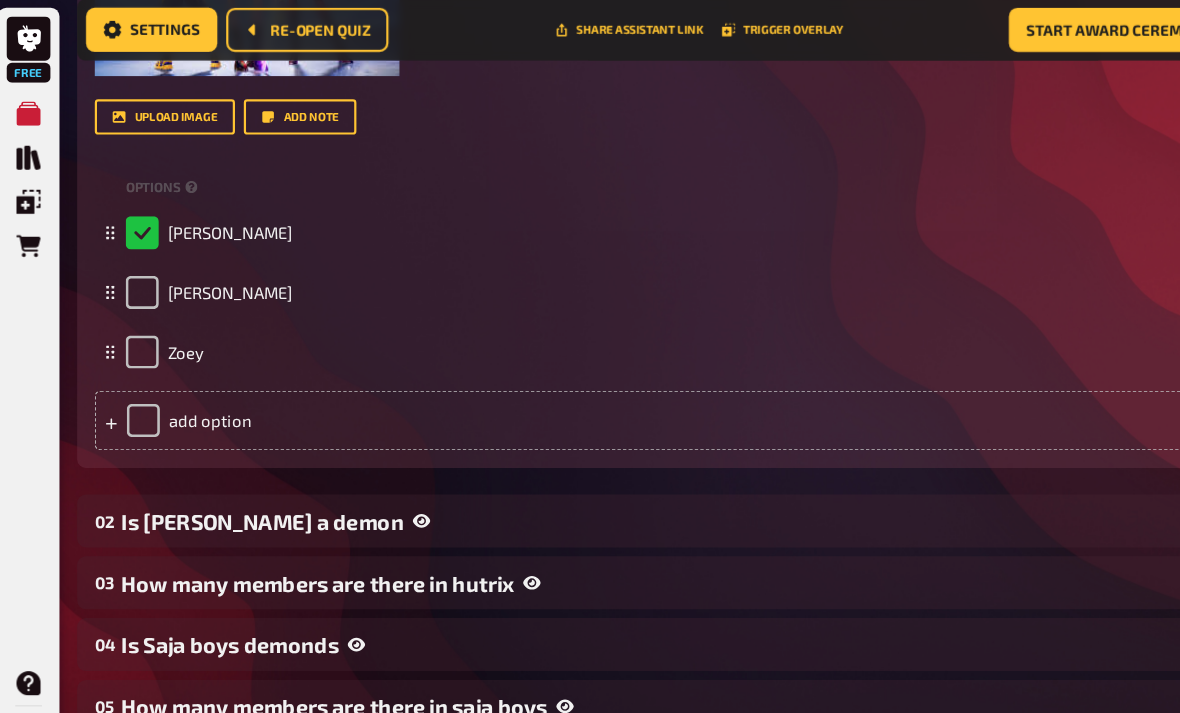 click on "Is [PERSON_NAME] a demon" at bounding box center (618, 481) 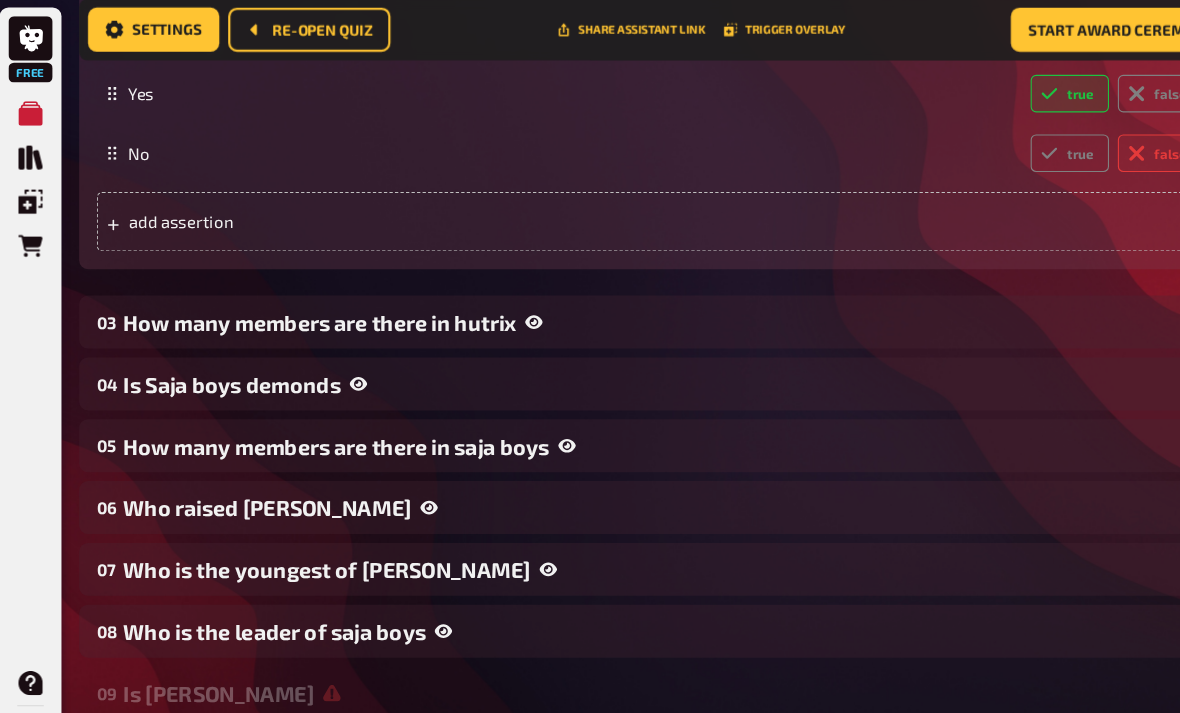 scroll, scrollTop: 1426, scrollLeft: 0, axis: vertical 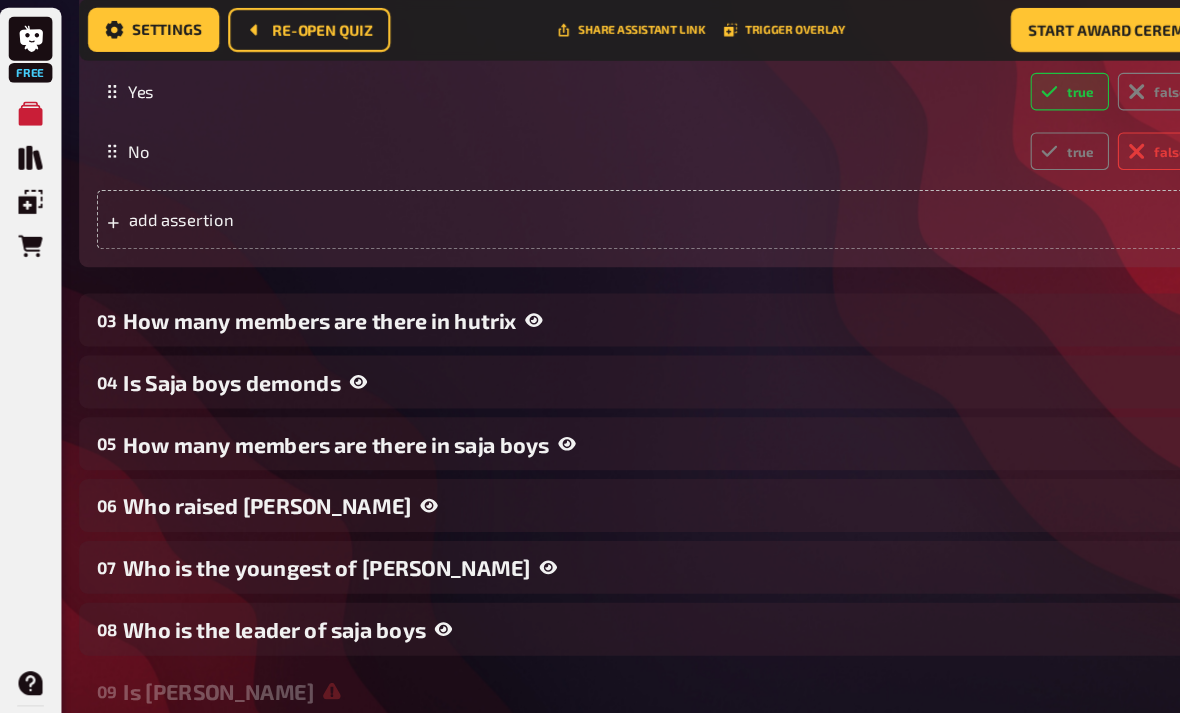 click on "How many members are there in hutrix" at bounding box center (618, 299) 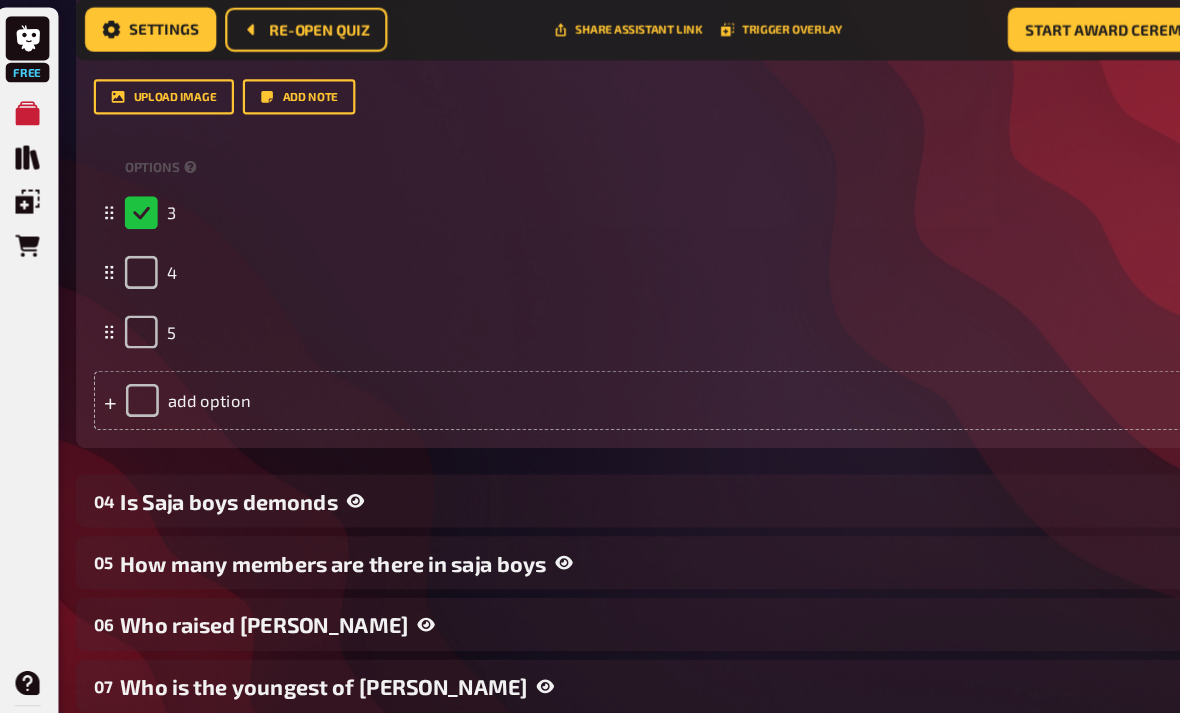 scroll, scrollTop: 1858, scrollLeft: 0, axis: vertical 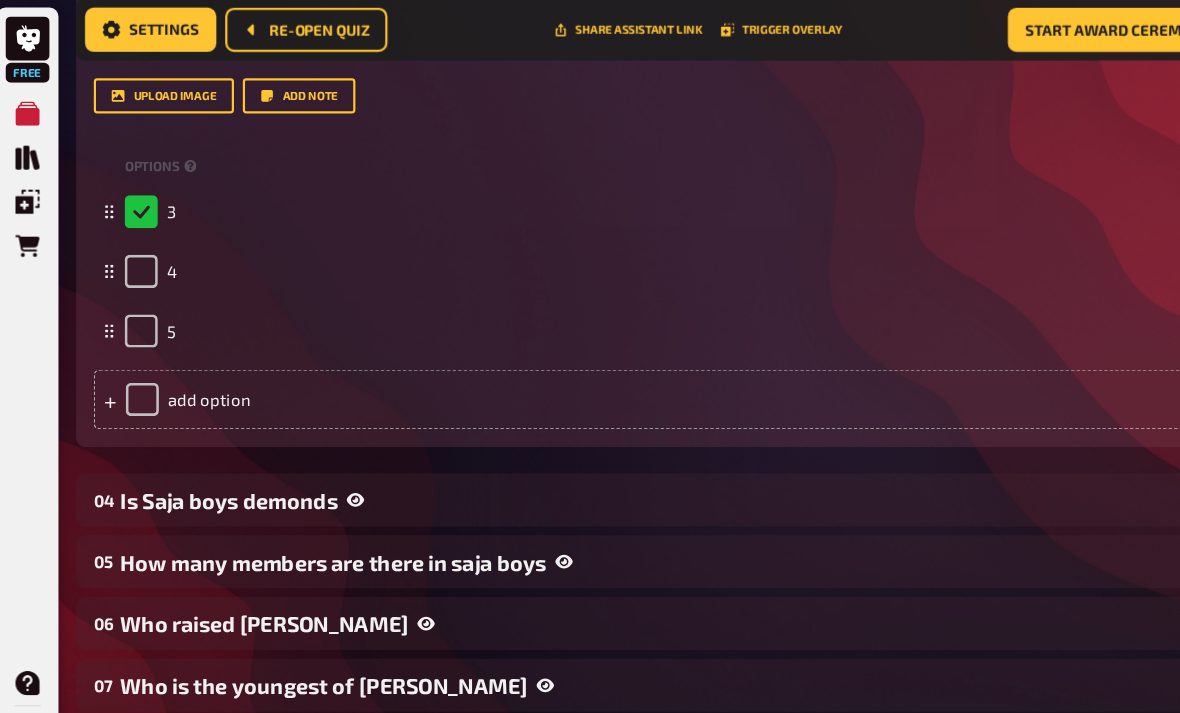 click on "Is Saja boys demonds" at bounding box center (618, 462) 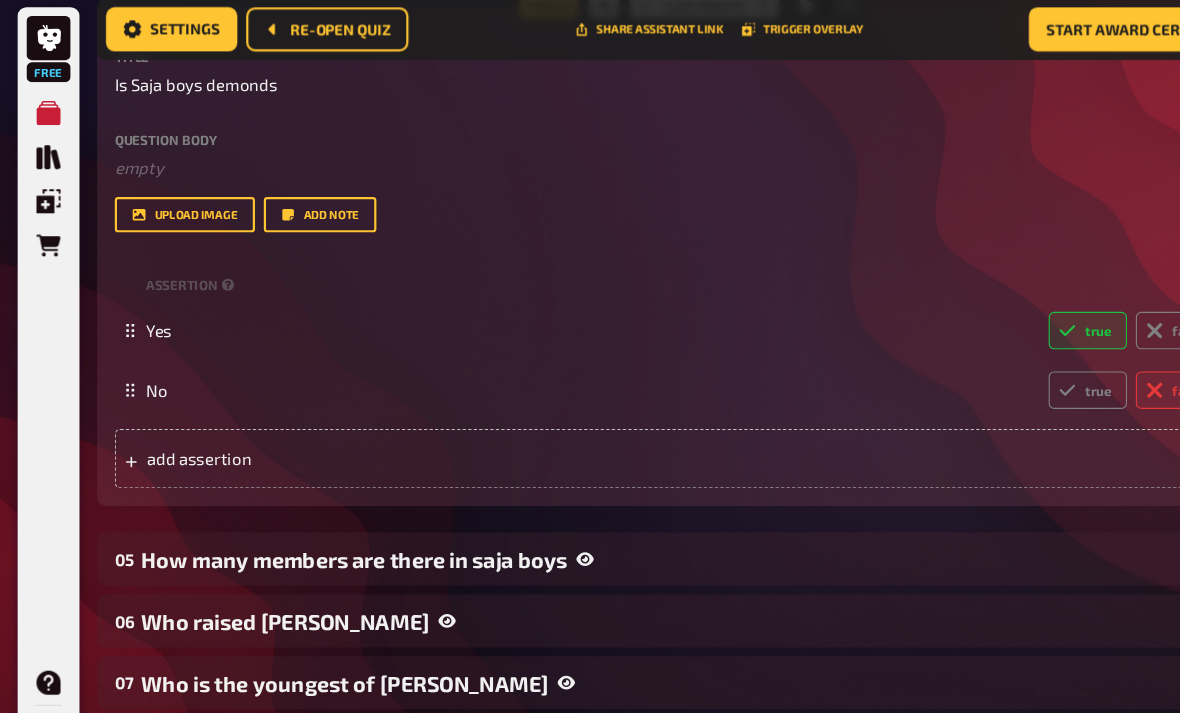 scroll, scrollTop: 2346, scrollLeft: 0, axis: vertical 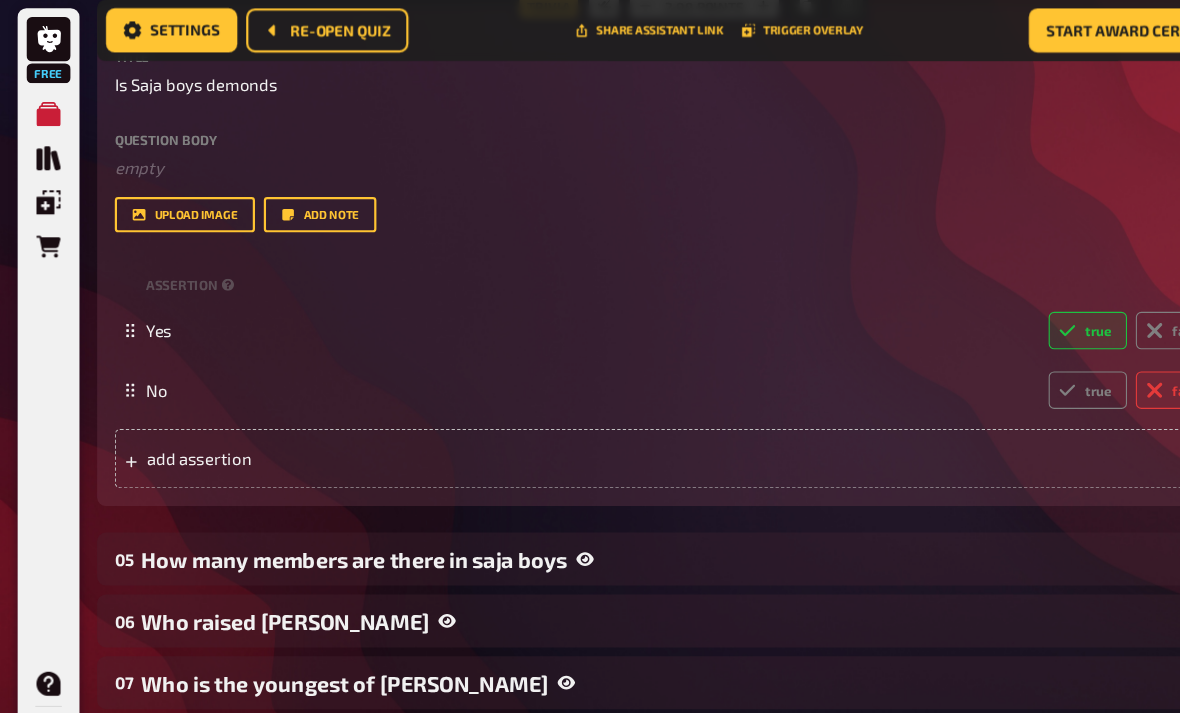 click on "05 How many members are there in saja boys 3" at bounding box center [626, 515] 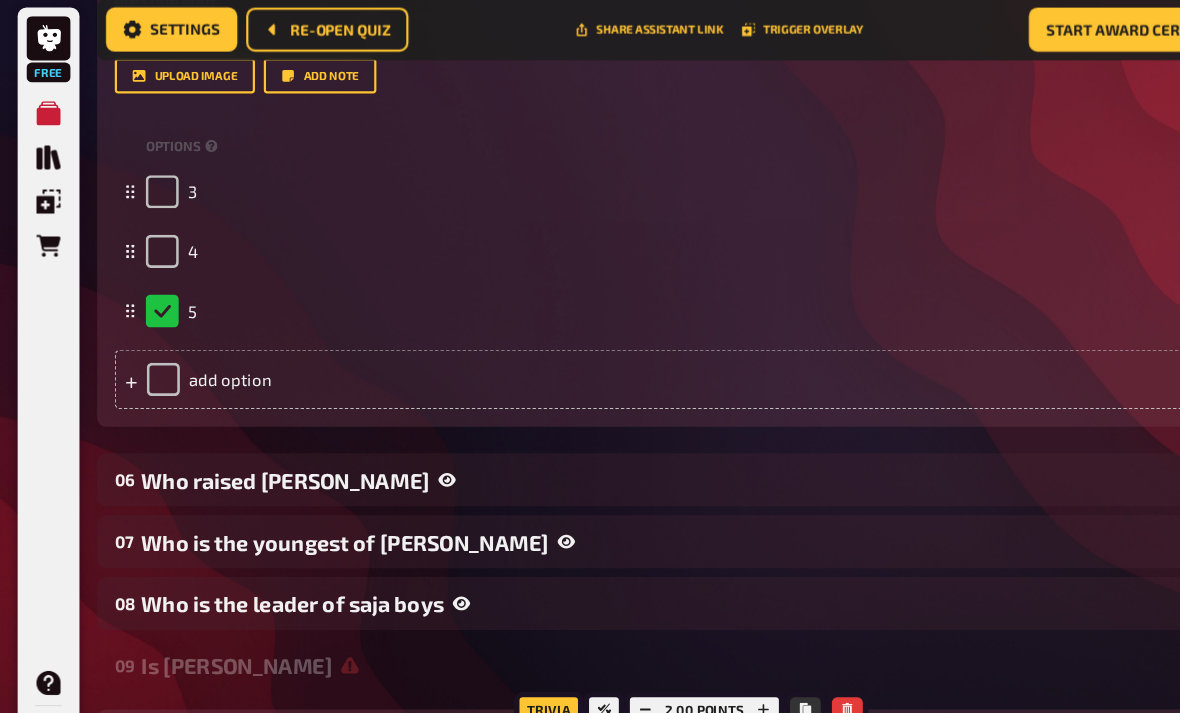 scroll, scrollTop: 3016, scrollLeft: 0, axis: vertical 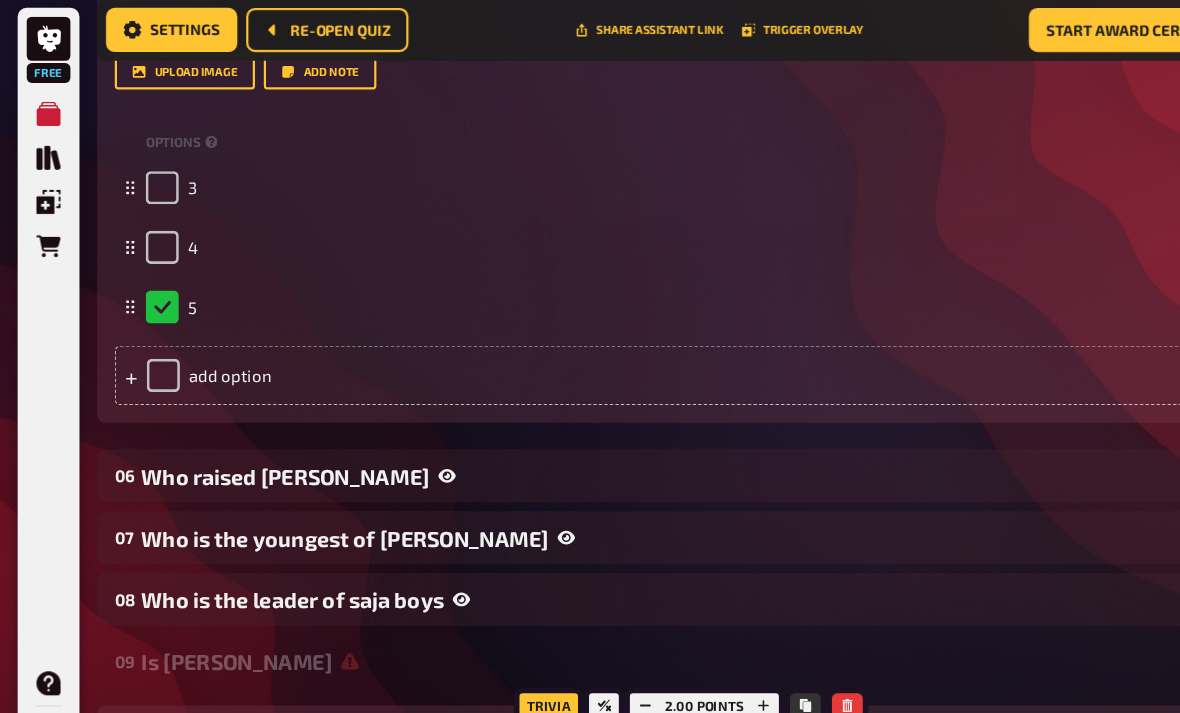 click on "Who raised [PERSON_NAME]" at bounding box center [618, 440] 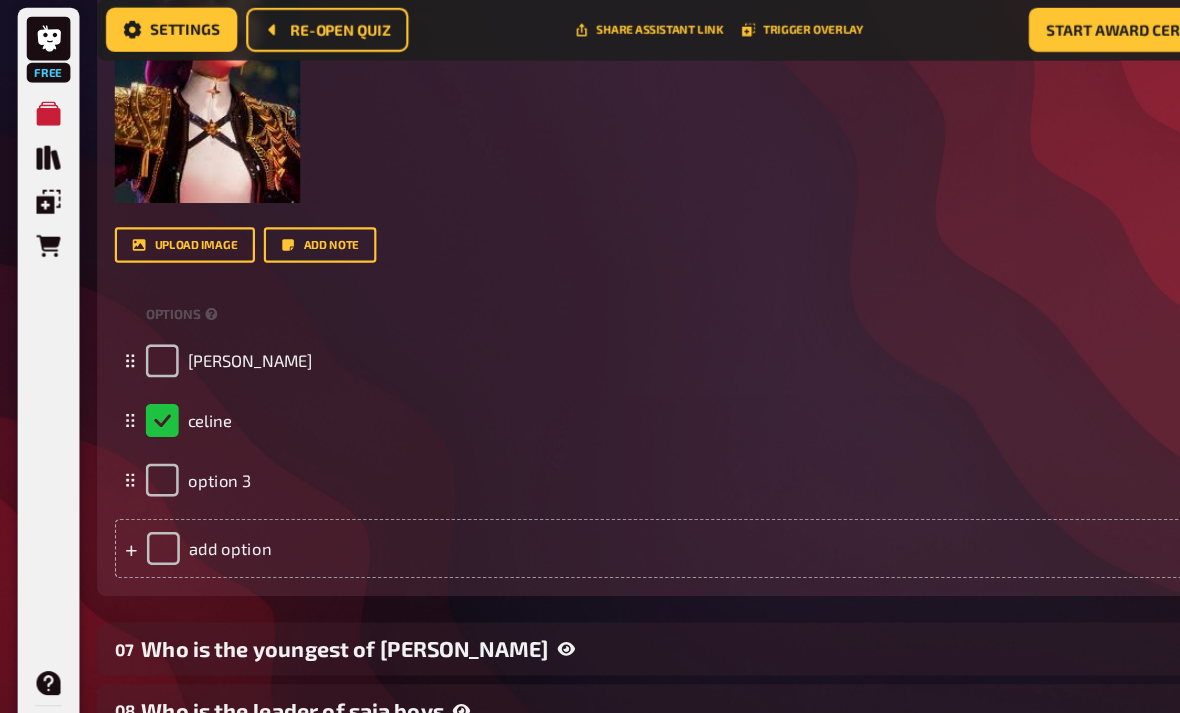 scroll, scrollTop: 3776, scrollLeft: 0, axis: vertical 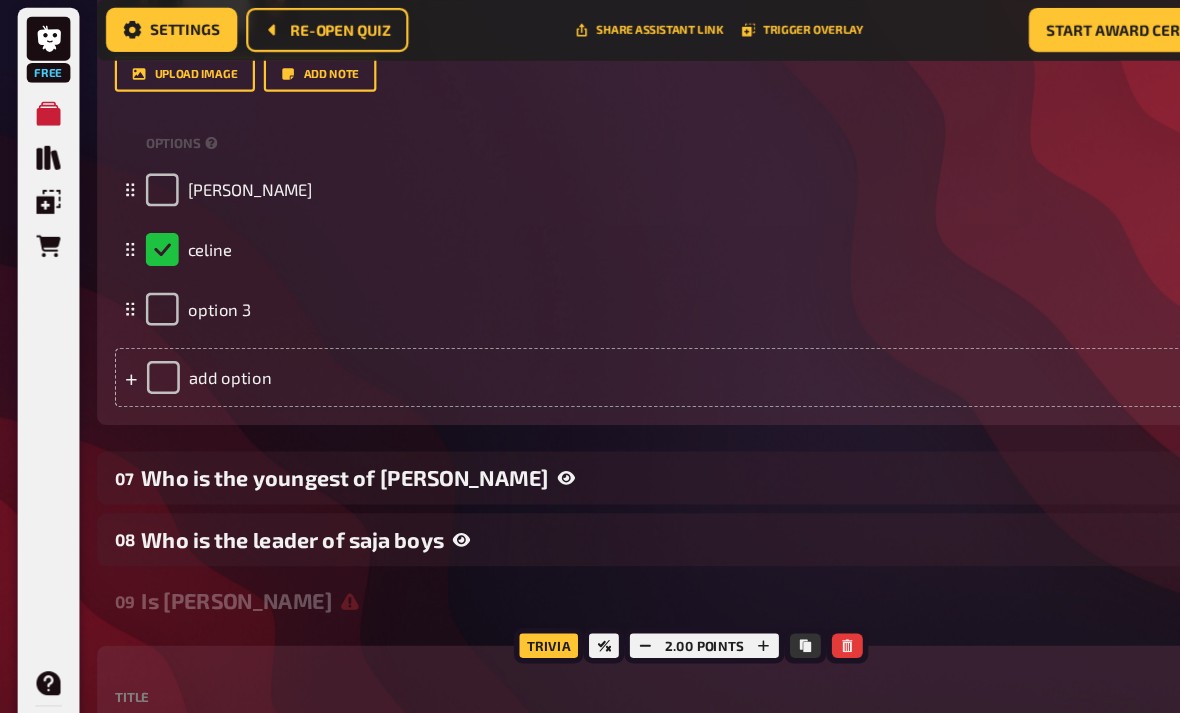 click on "Who is the youngest of [PERSON_NAME]" at bounding box center (618, 441) 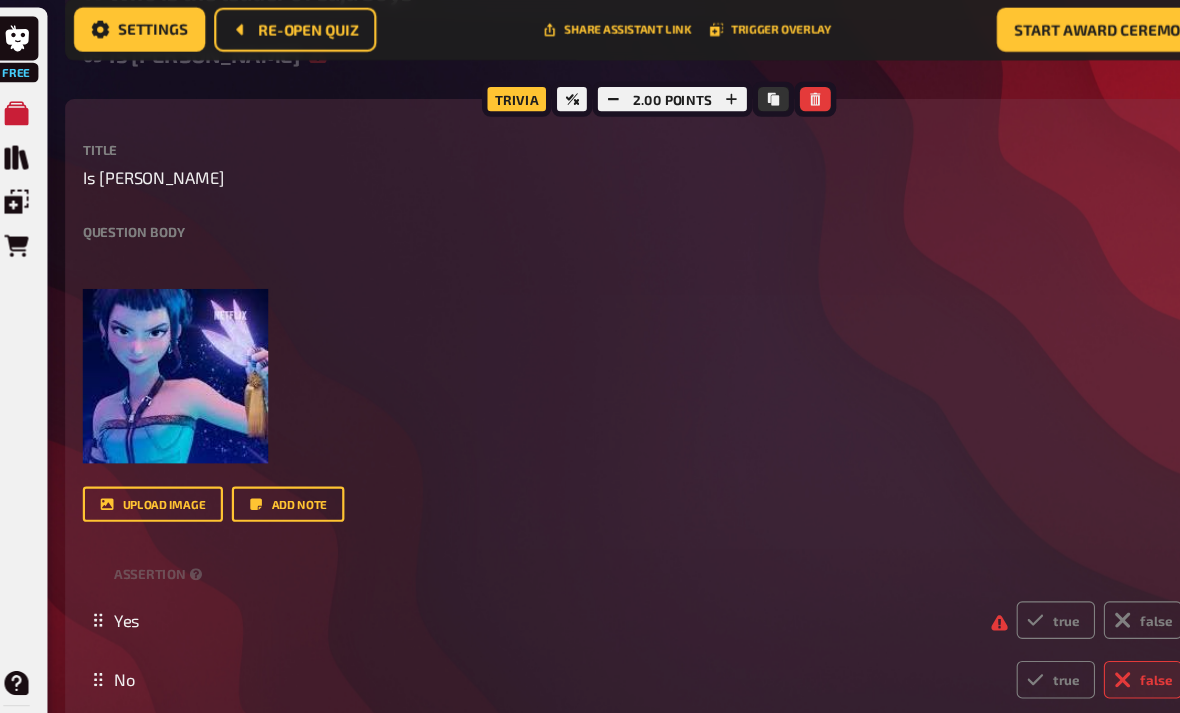 scroll, scrollTop: 5248, scrollLeft: 0, axis: vertical 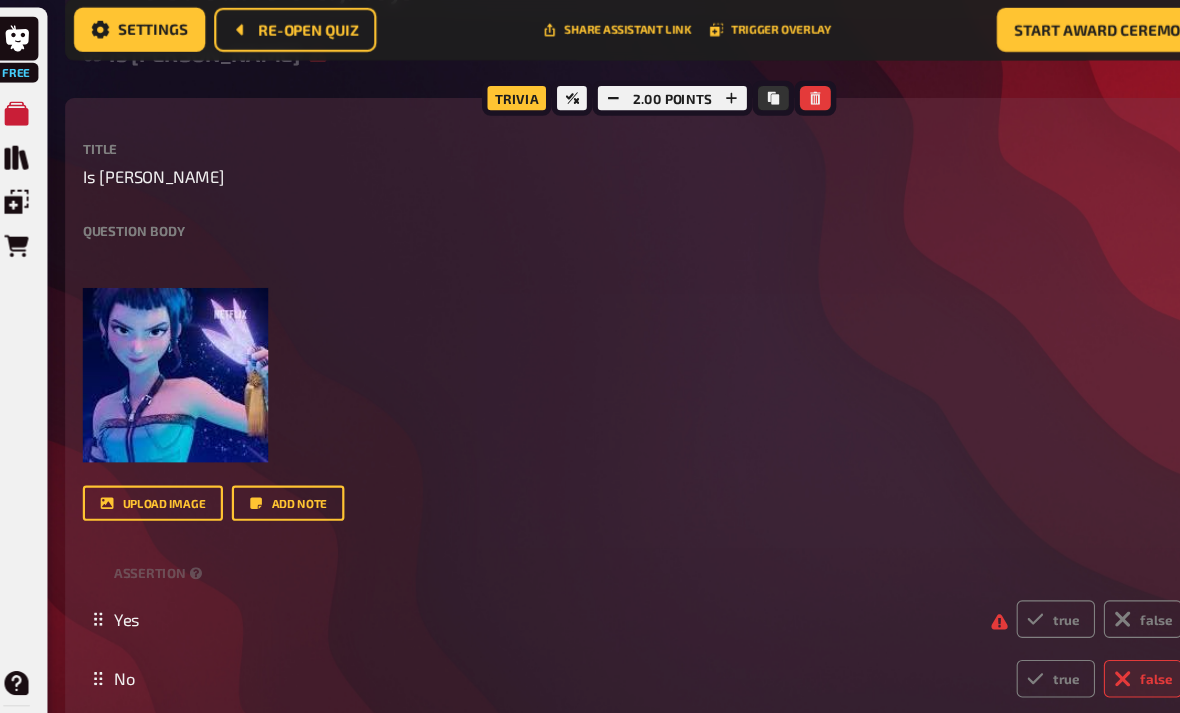 click on "true" at bounding box center (985, 570) 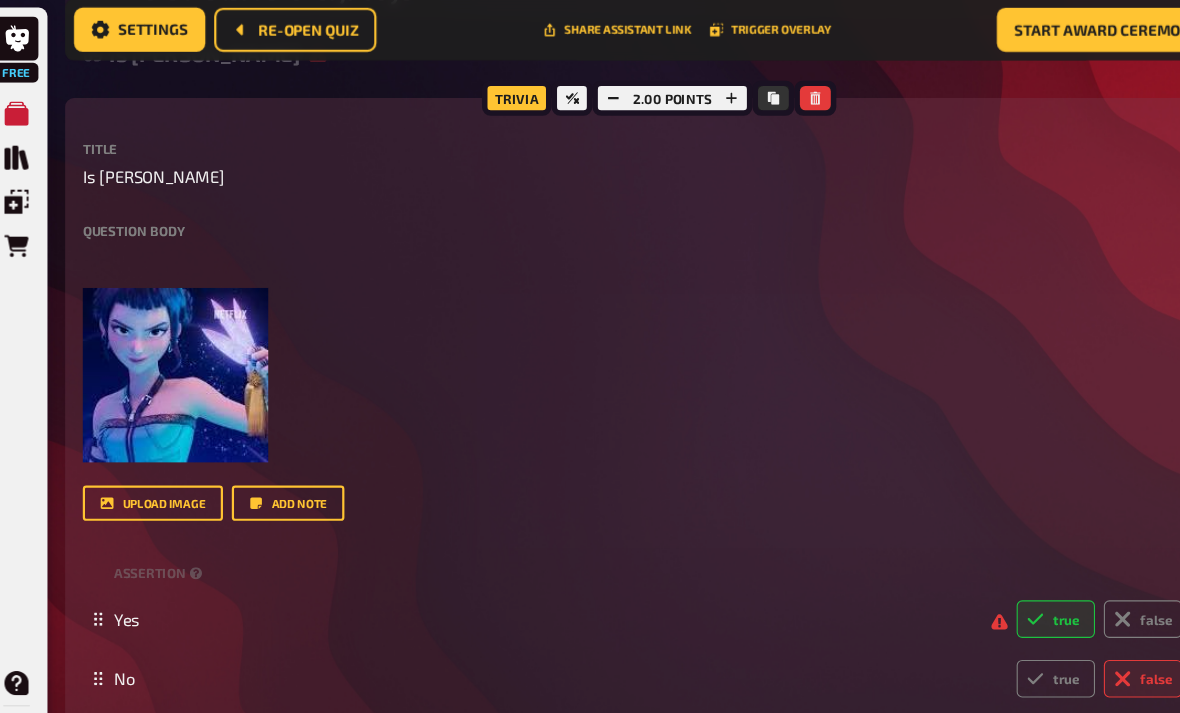 radio on "true" 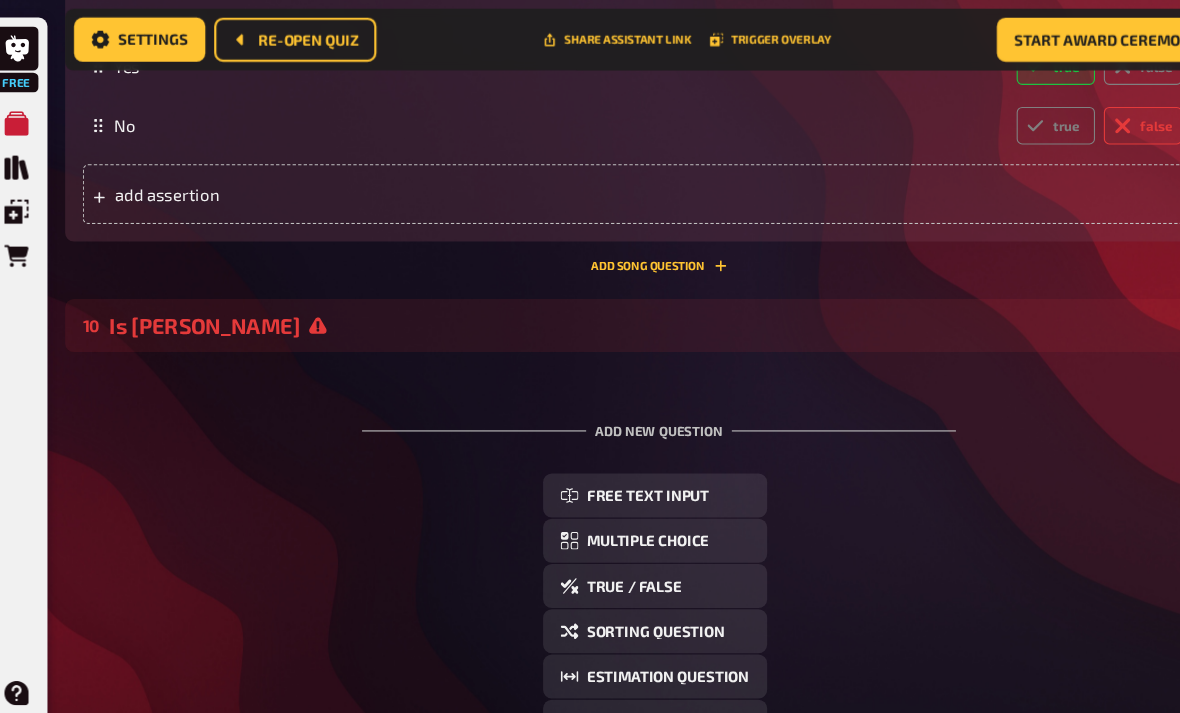 scroll, scrollTop: 5757, scrollLeft: 0, axis: vertical 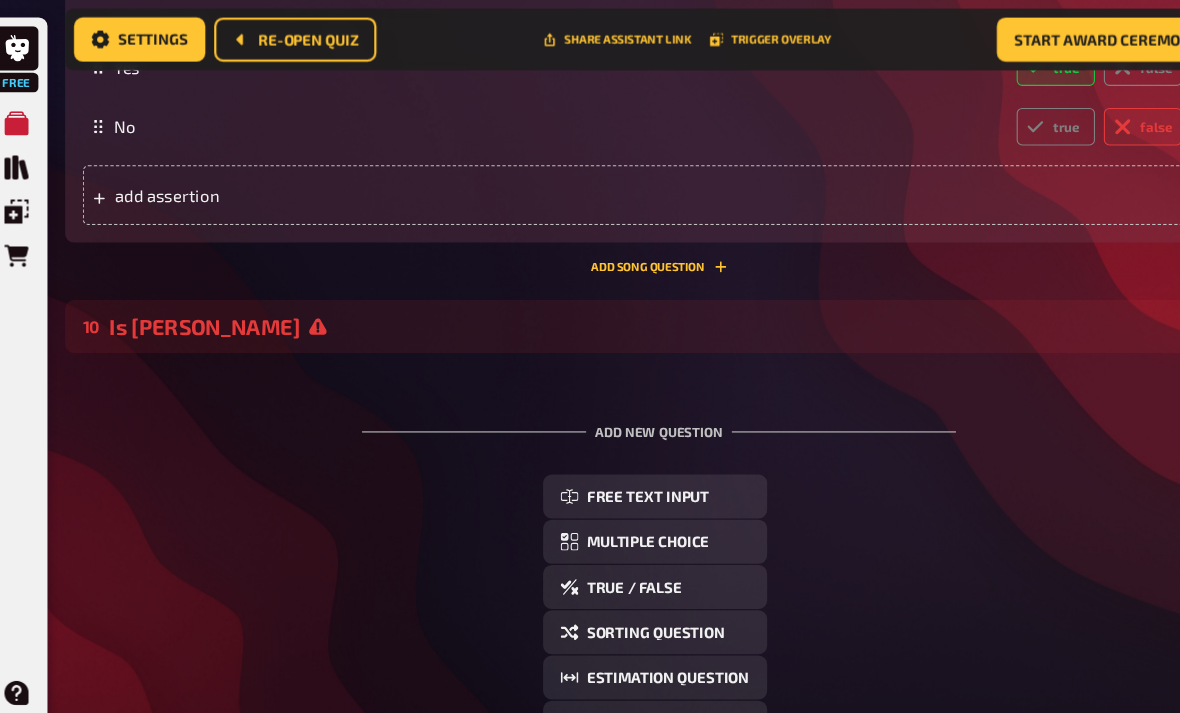 click on "Is [PERSON_NAME]" at bounding box center (618, 296) 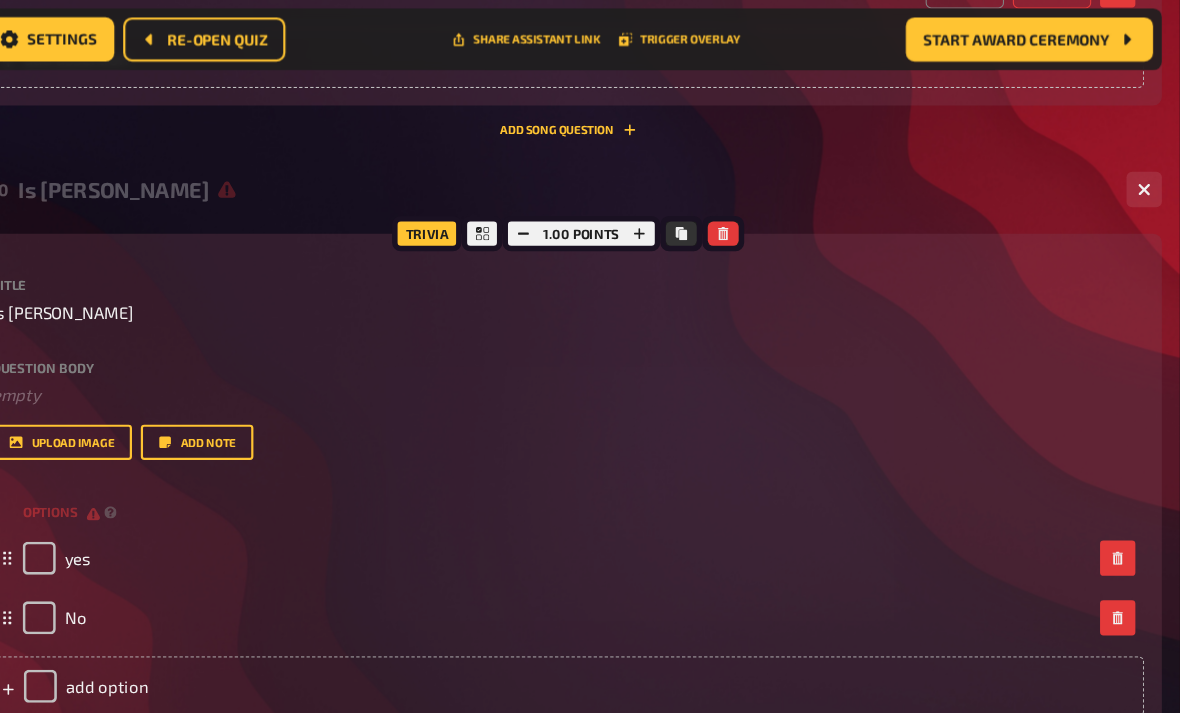 scroll, scrollTop: 5881, scrollLeft: 0, axis: vertical 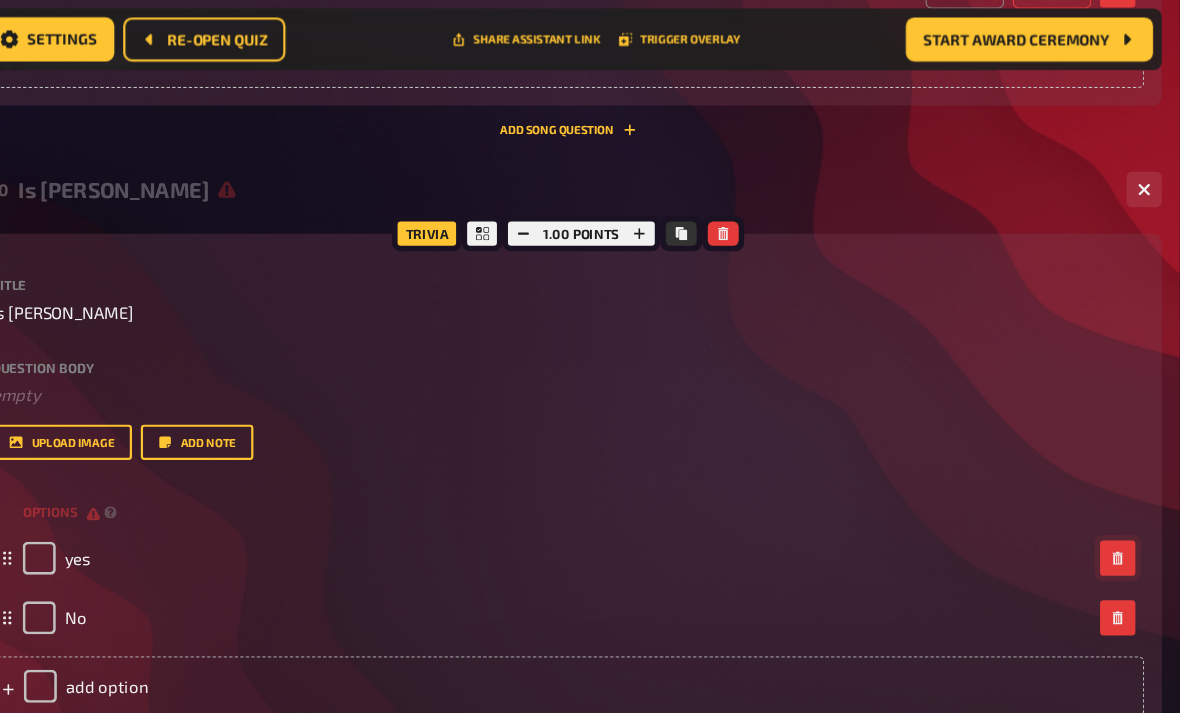 click 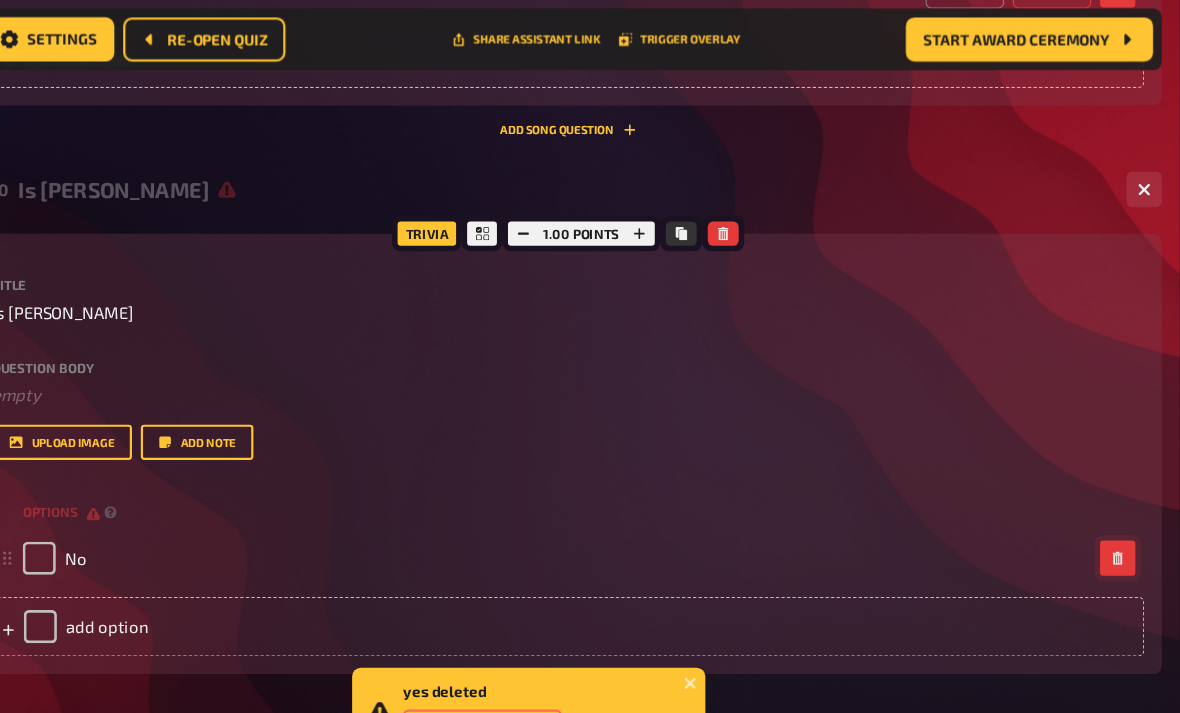 click 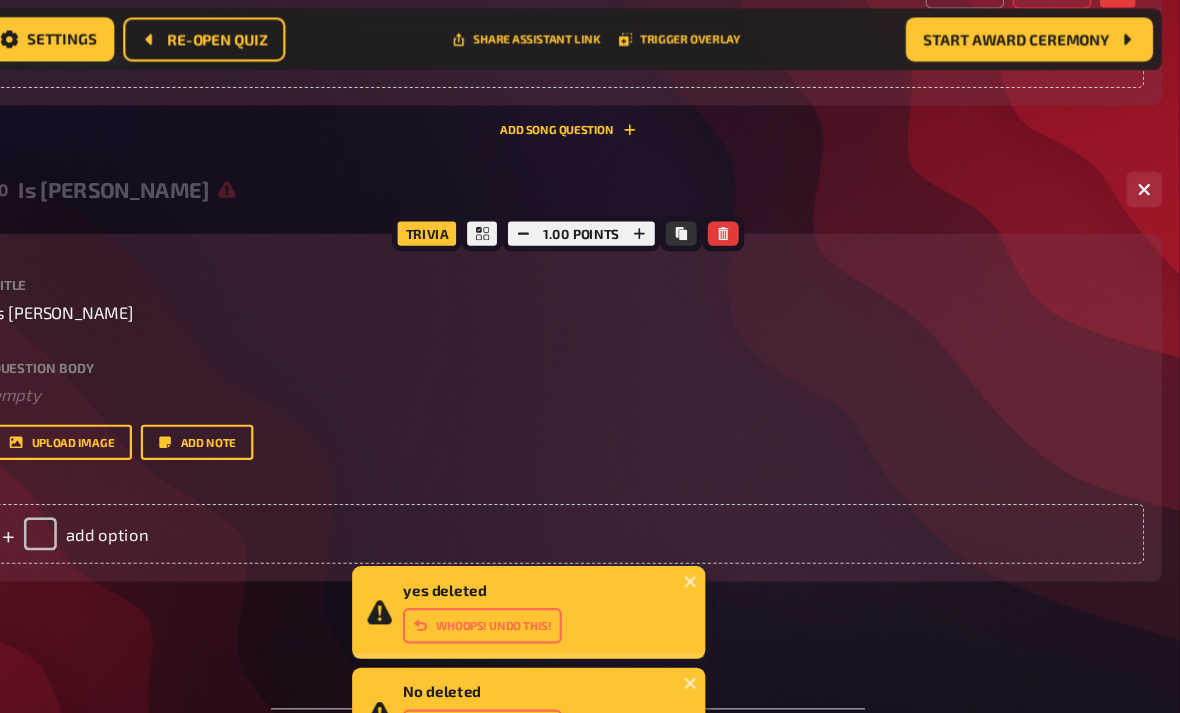 click 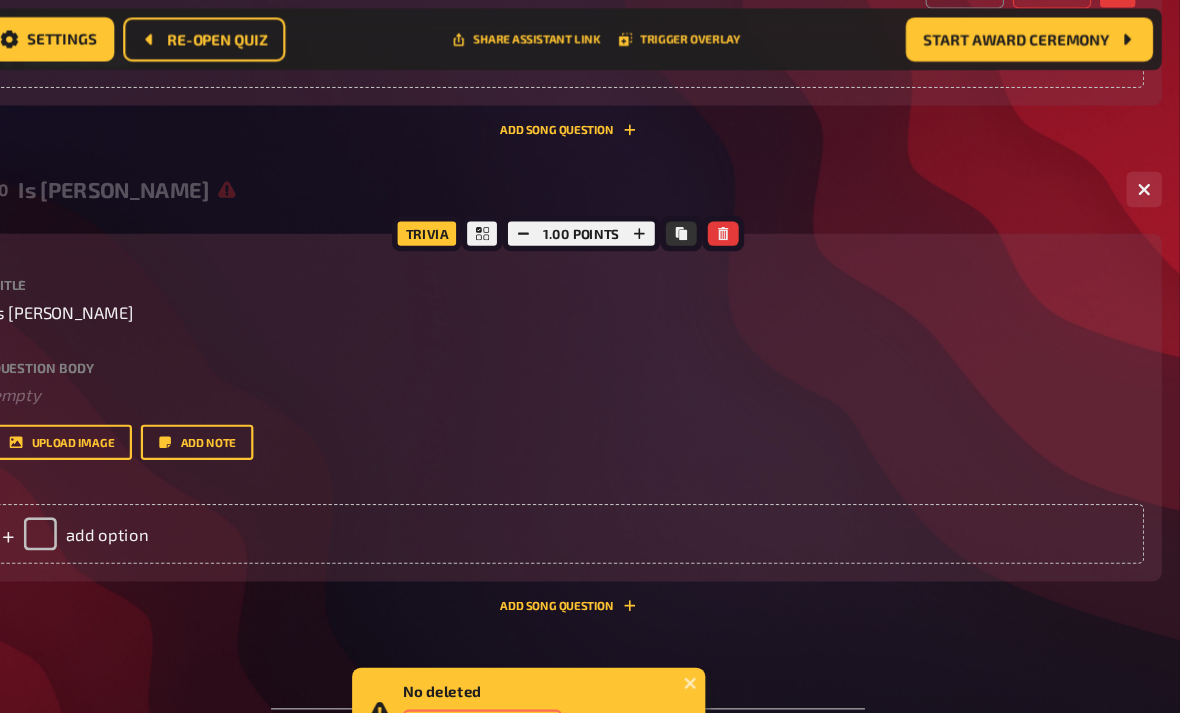 click 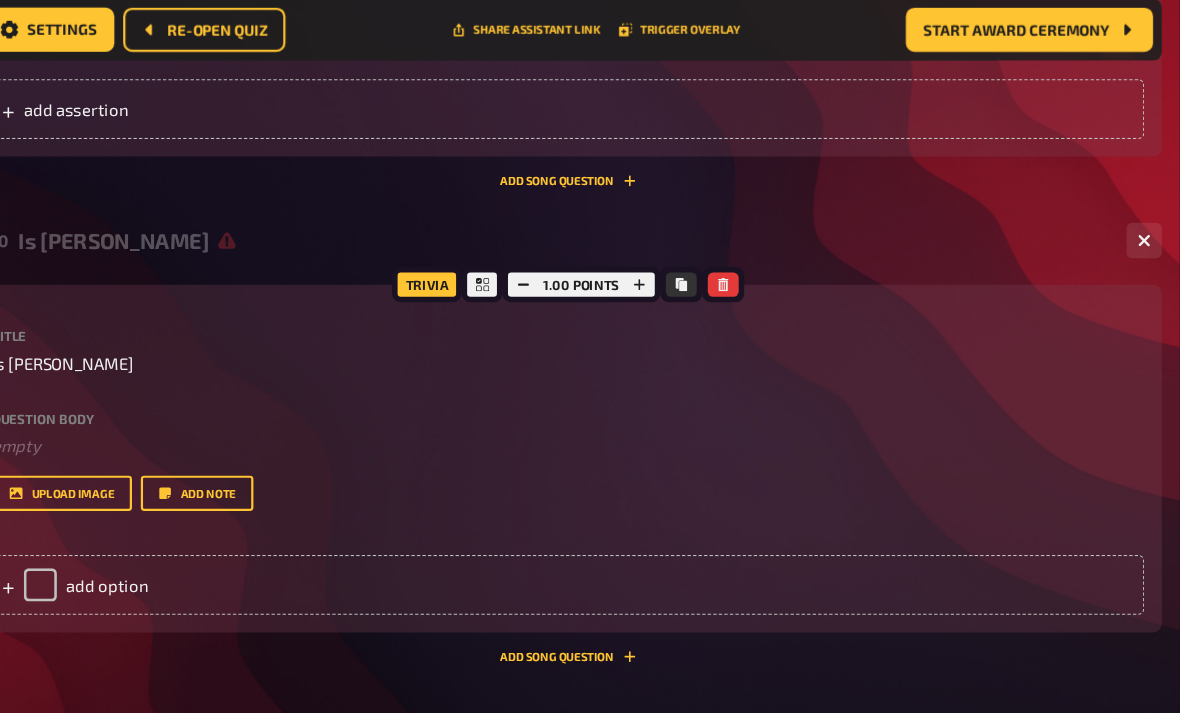 scroll, scrollTop: 5827, scrollLeft: 0, axis: vertical 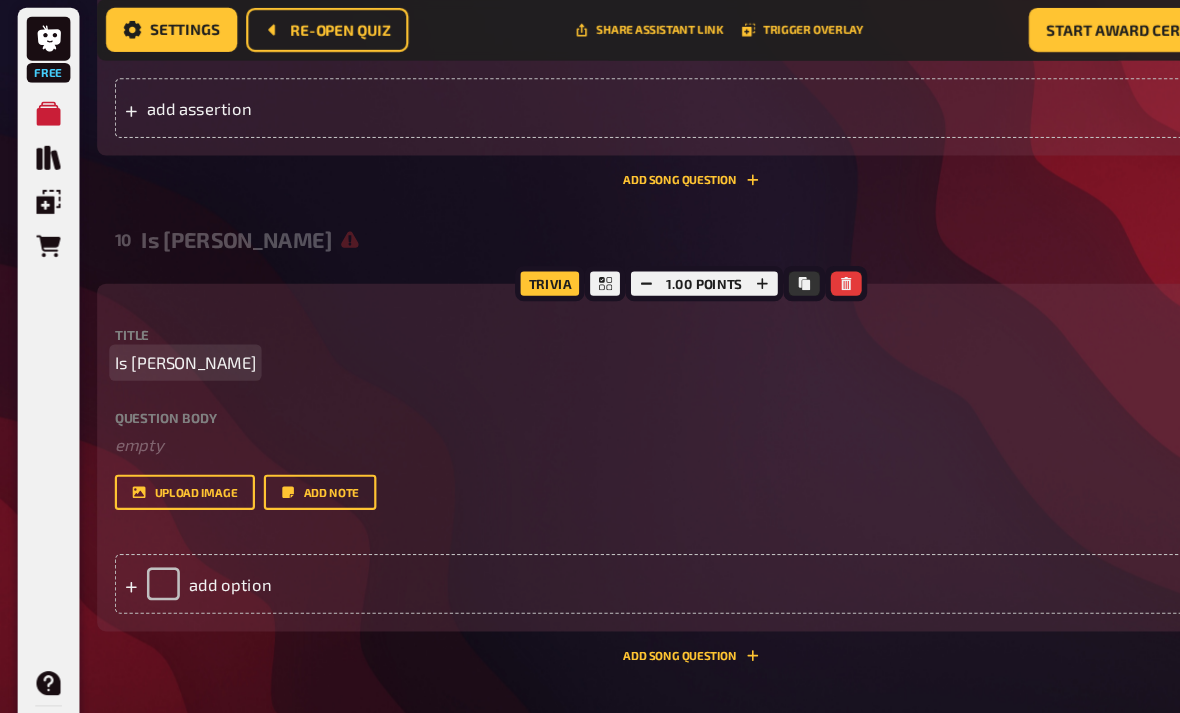 click on "Is [PERSON_NAME]" at bounding box center [626, 337] 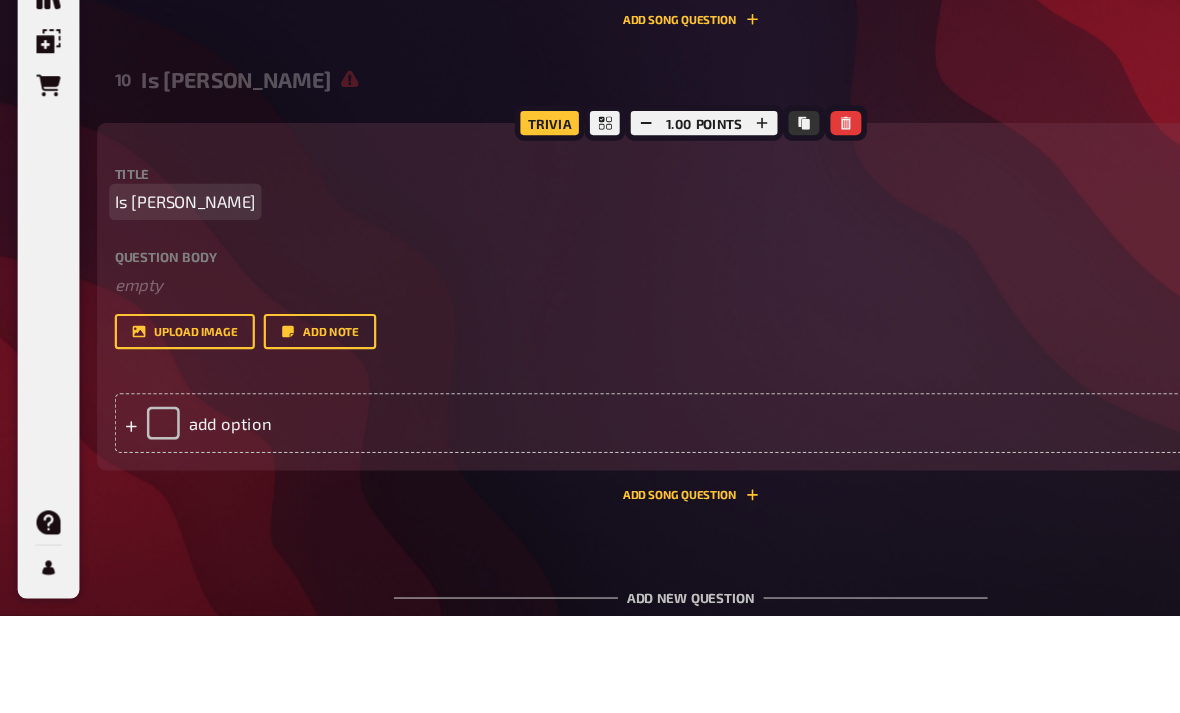 type 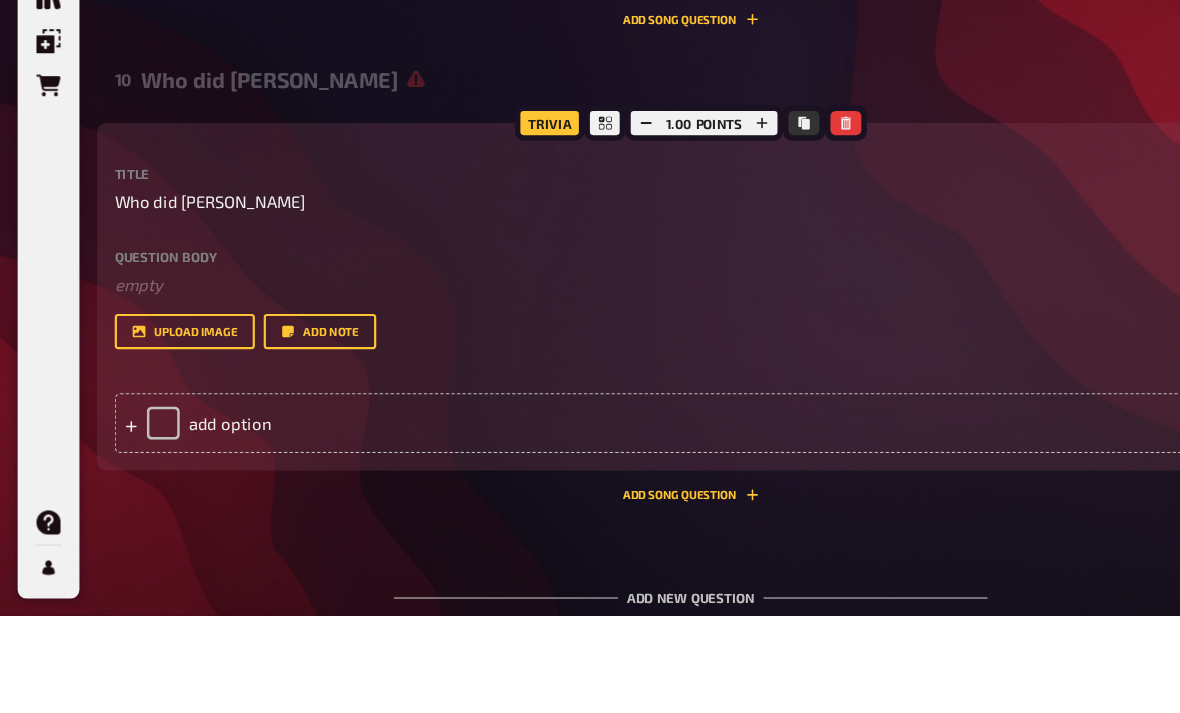 scroll, scrollTop: 5973, scrollLeft: 0, axis: vertical 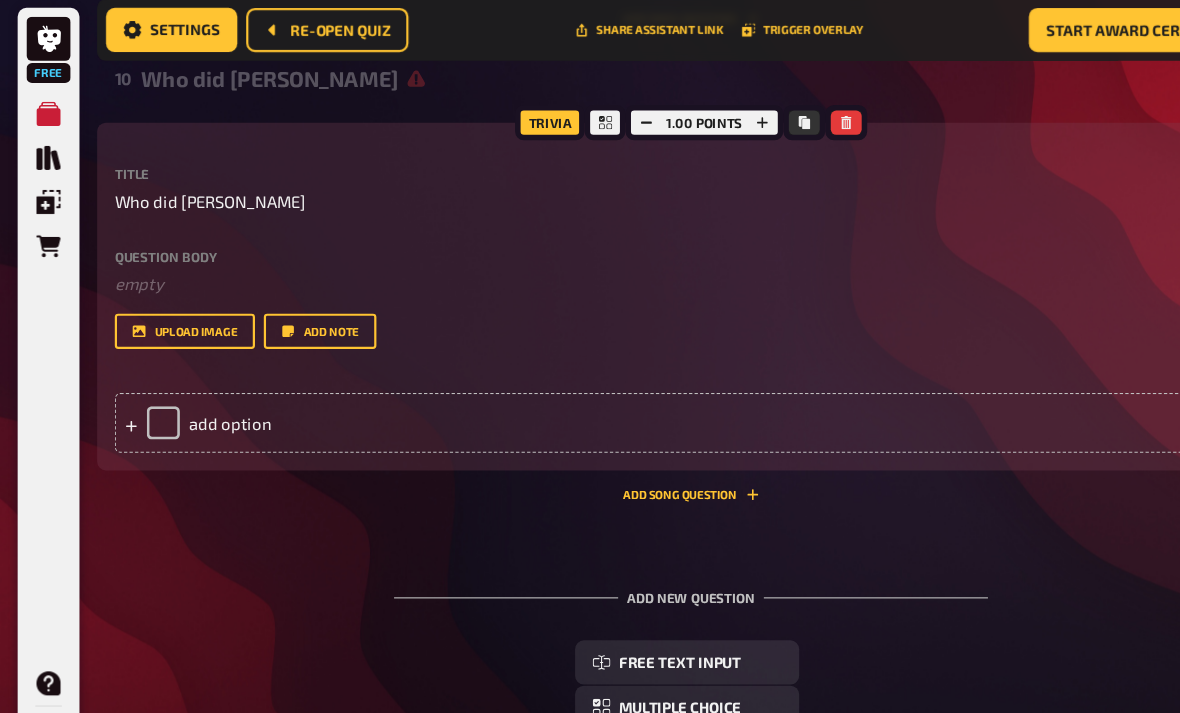 click on "add option" at bounding box center [626, 392] 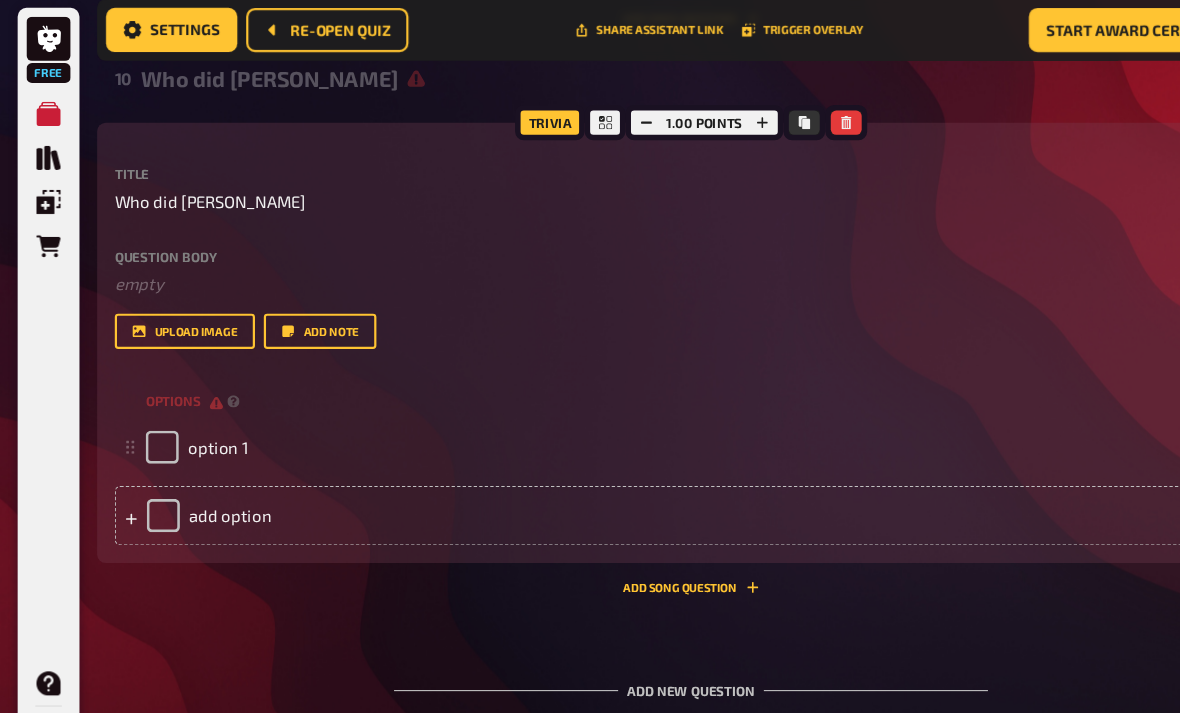 click on "add option" at bounding box center [626, 476] 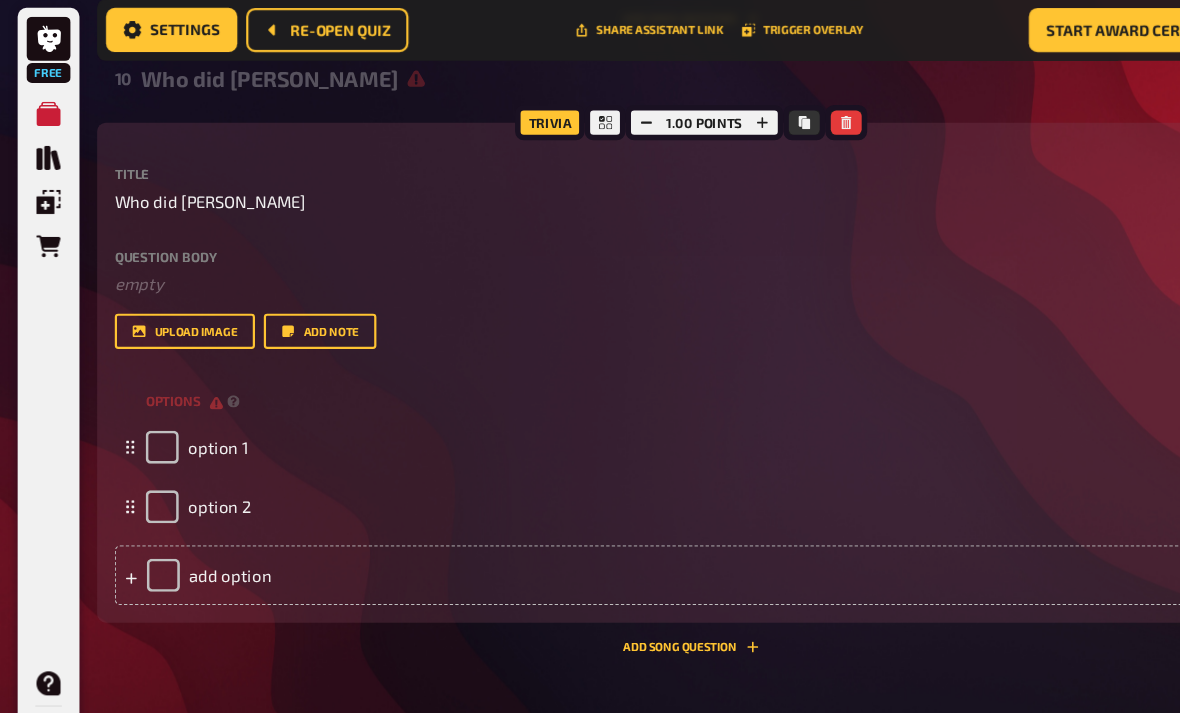 click on "add option" at bounding box center (626, 530) 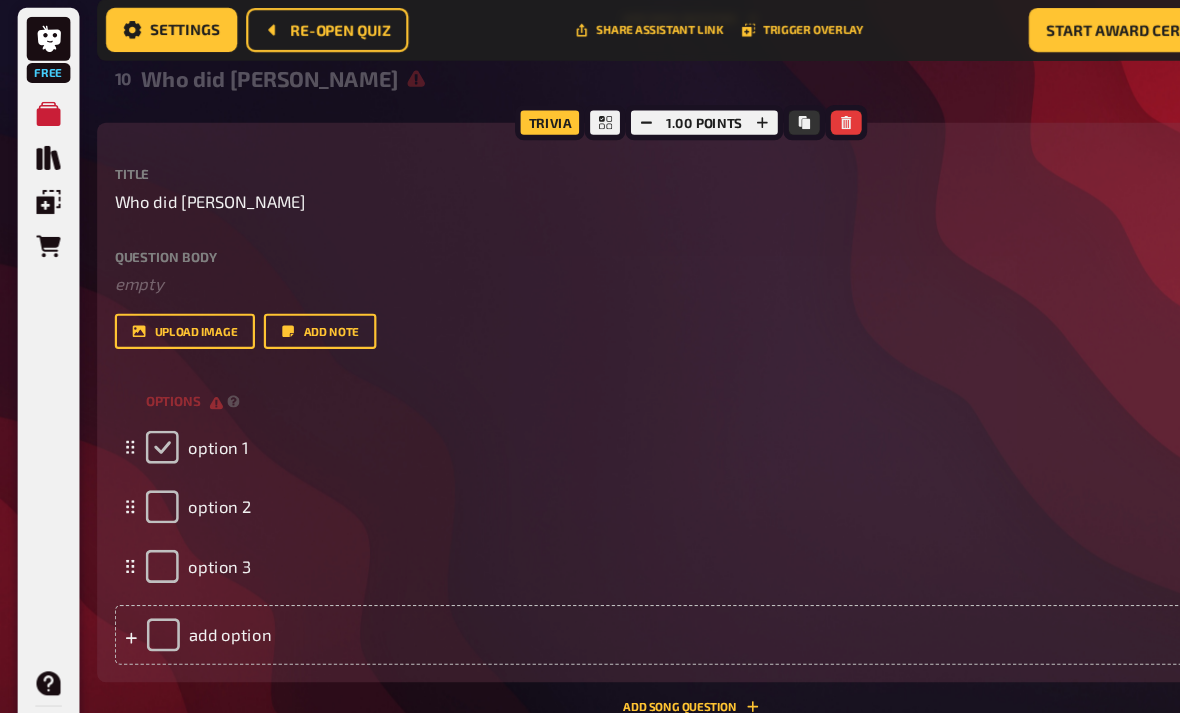 click at bounding box center [147, 414] 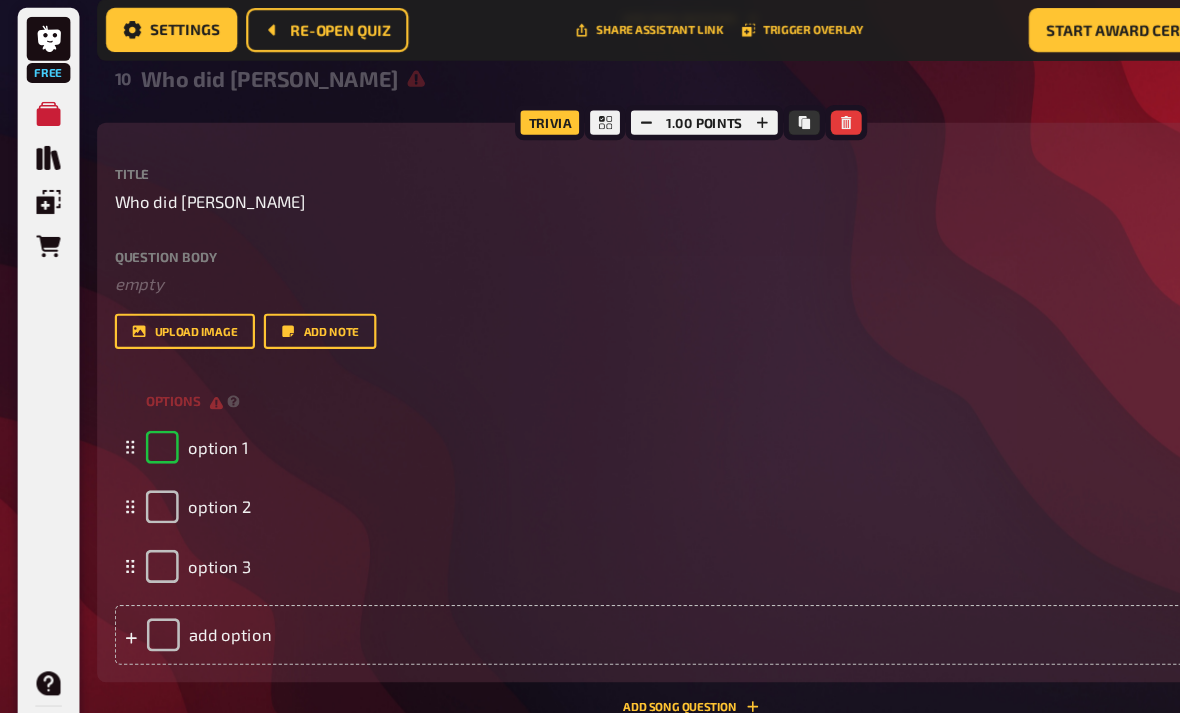 checkbox on "true" 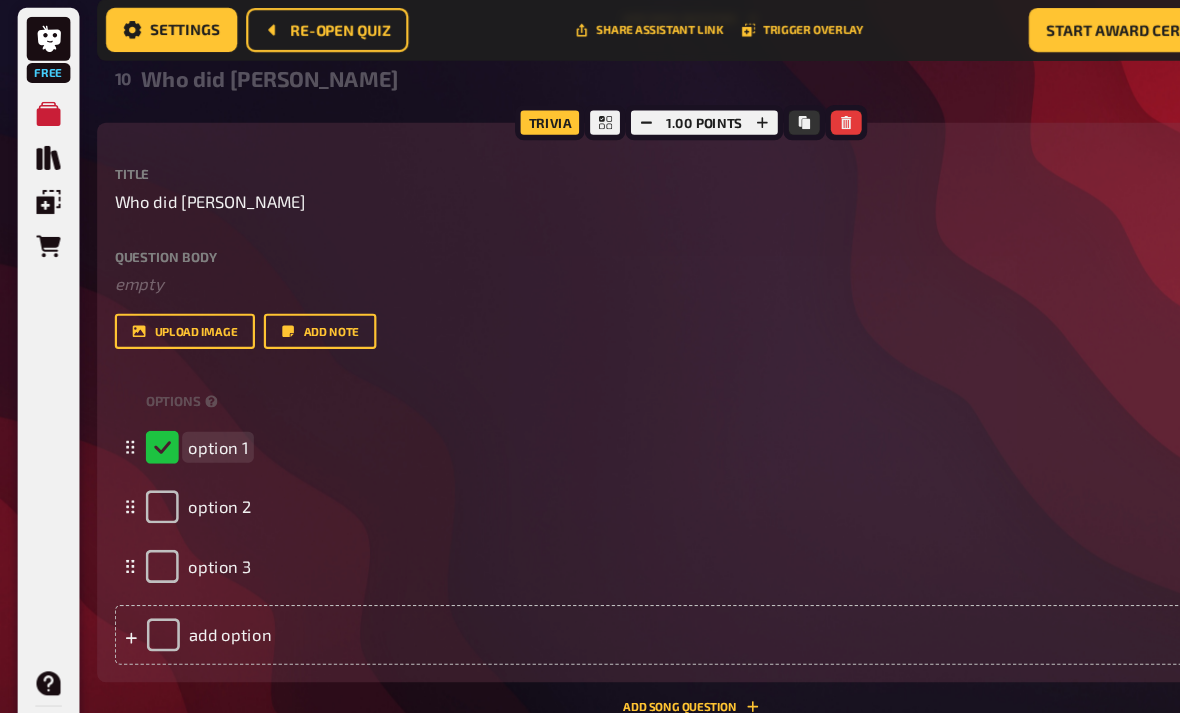 click on "option 1" at bounding box center [197, 414] 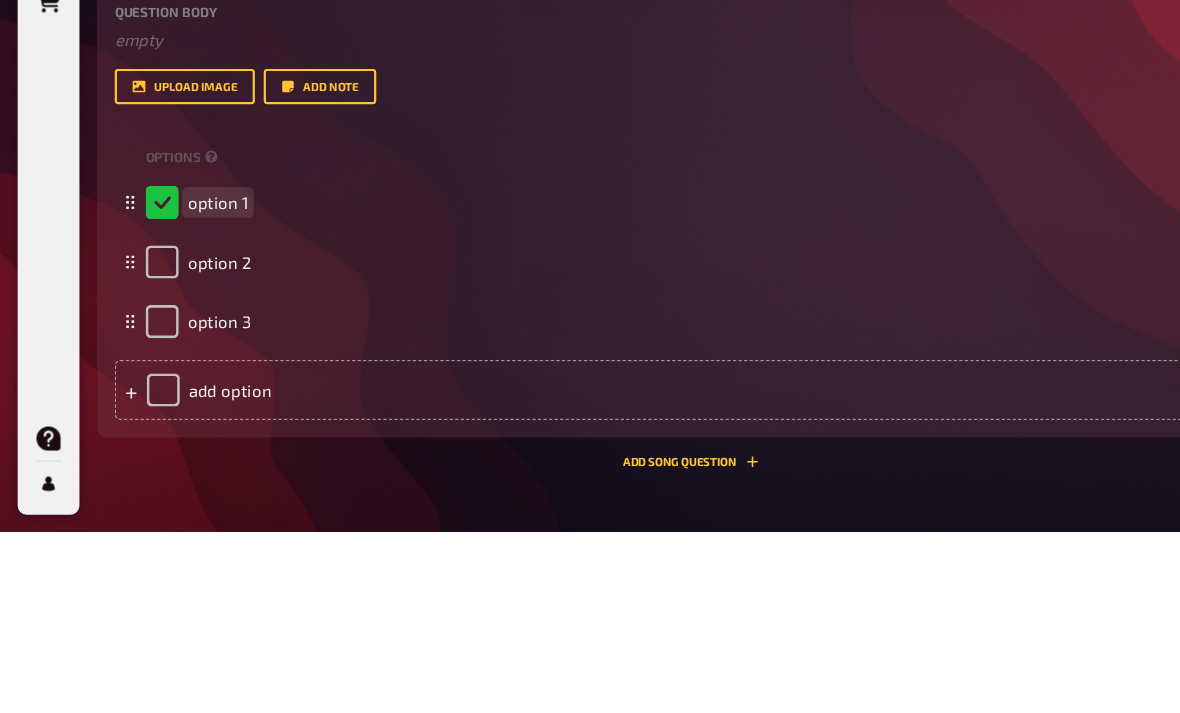 type 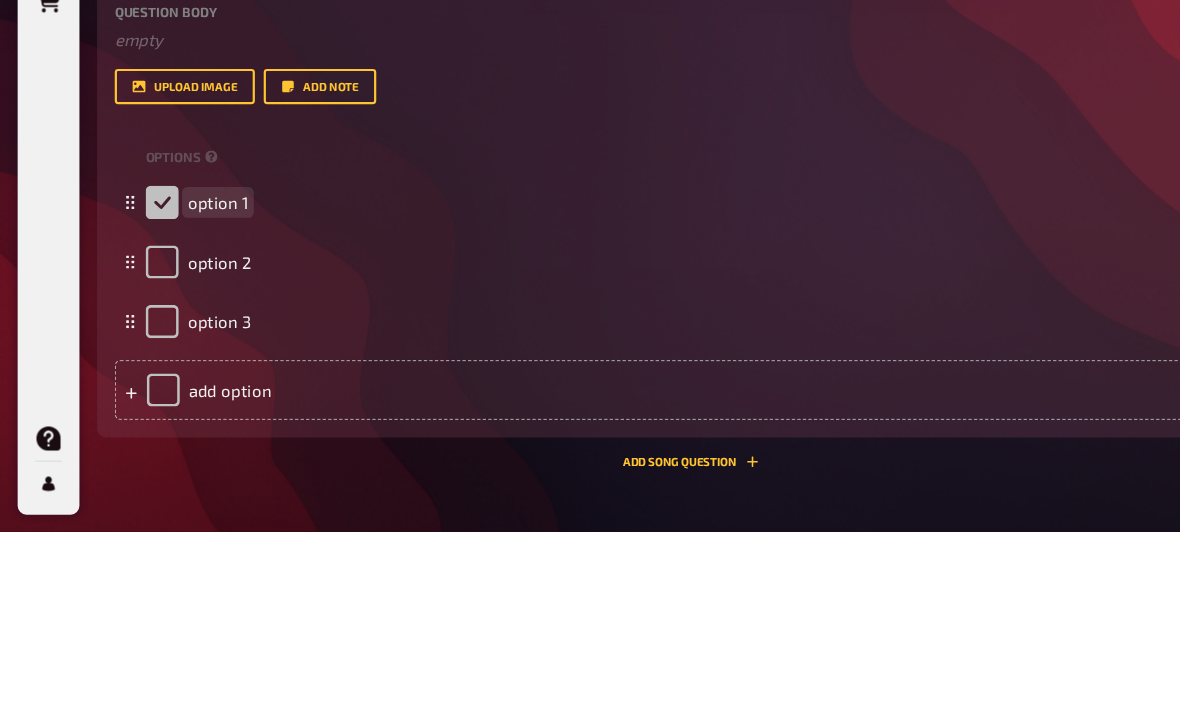 checkbox on "false" 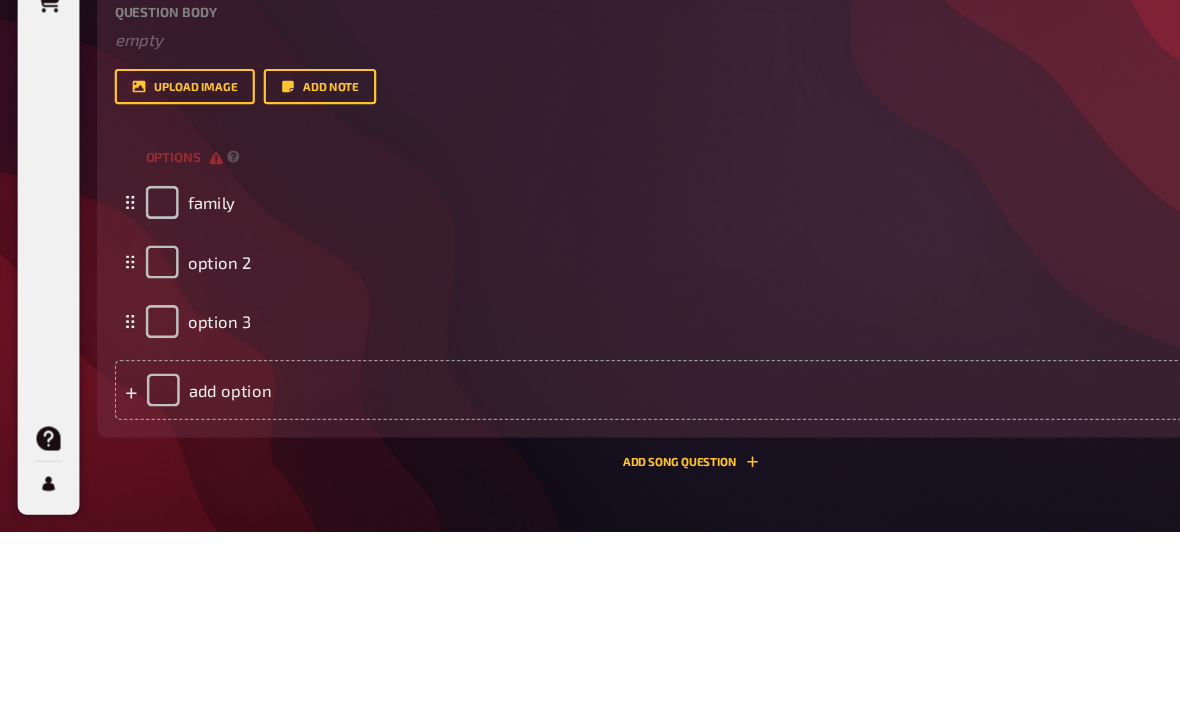 click on "option 2" at bounding box center [626, 468] 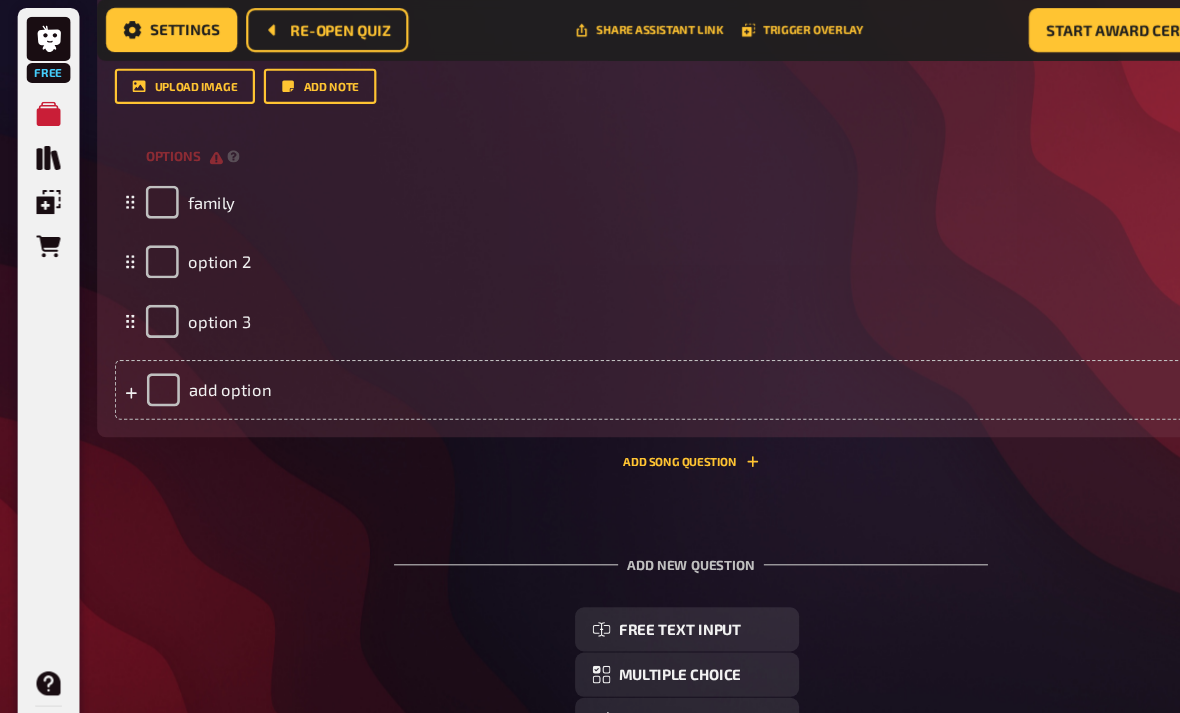 click on "option 2" at bounding box center (616, 246) 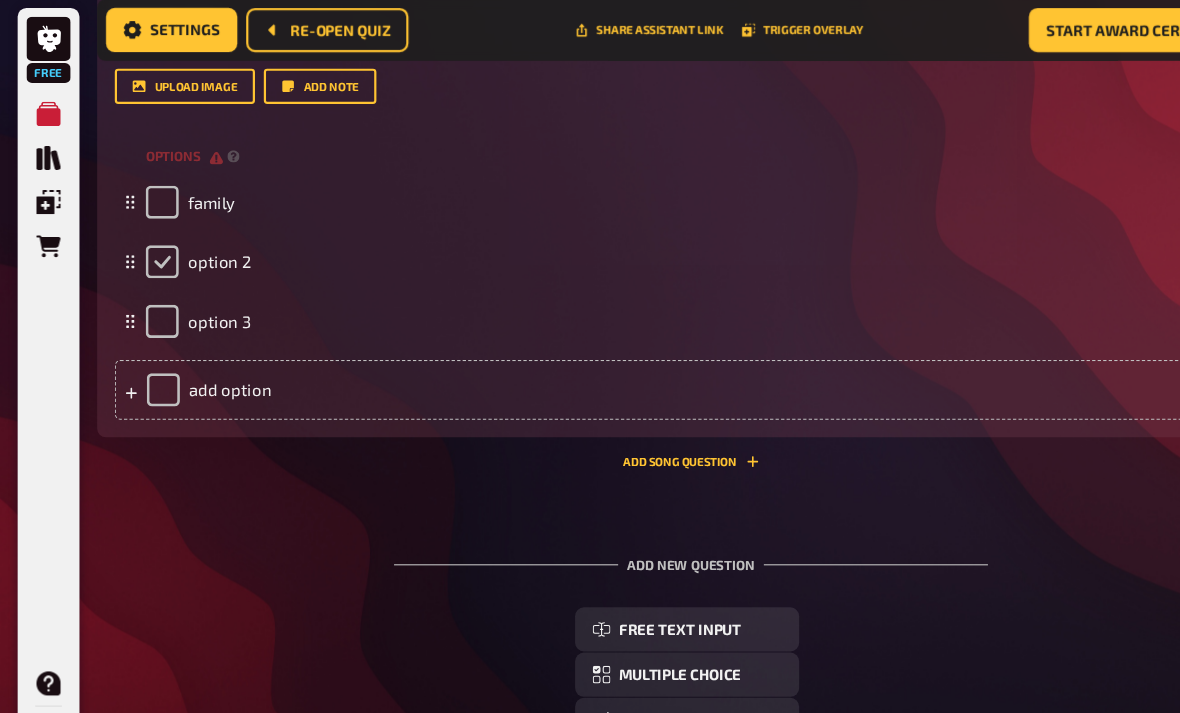 click at bounding box center [147, 246] 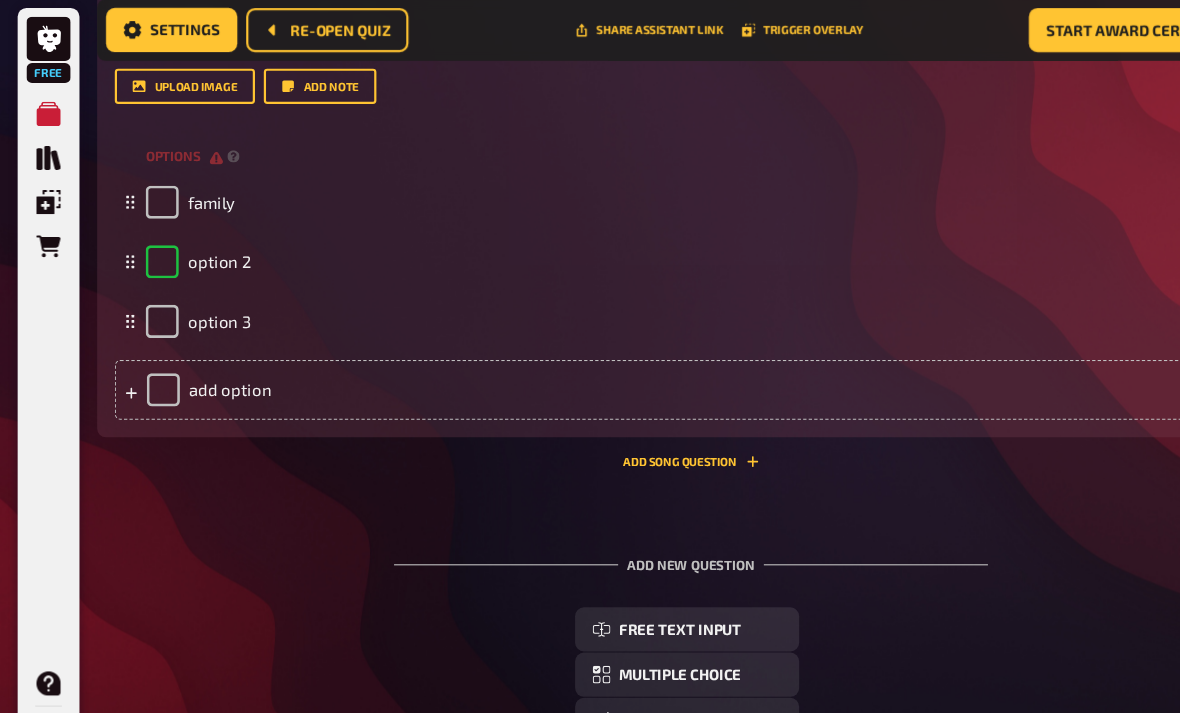 checkbox on "true" 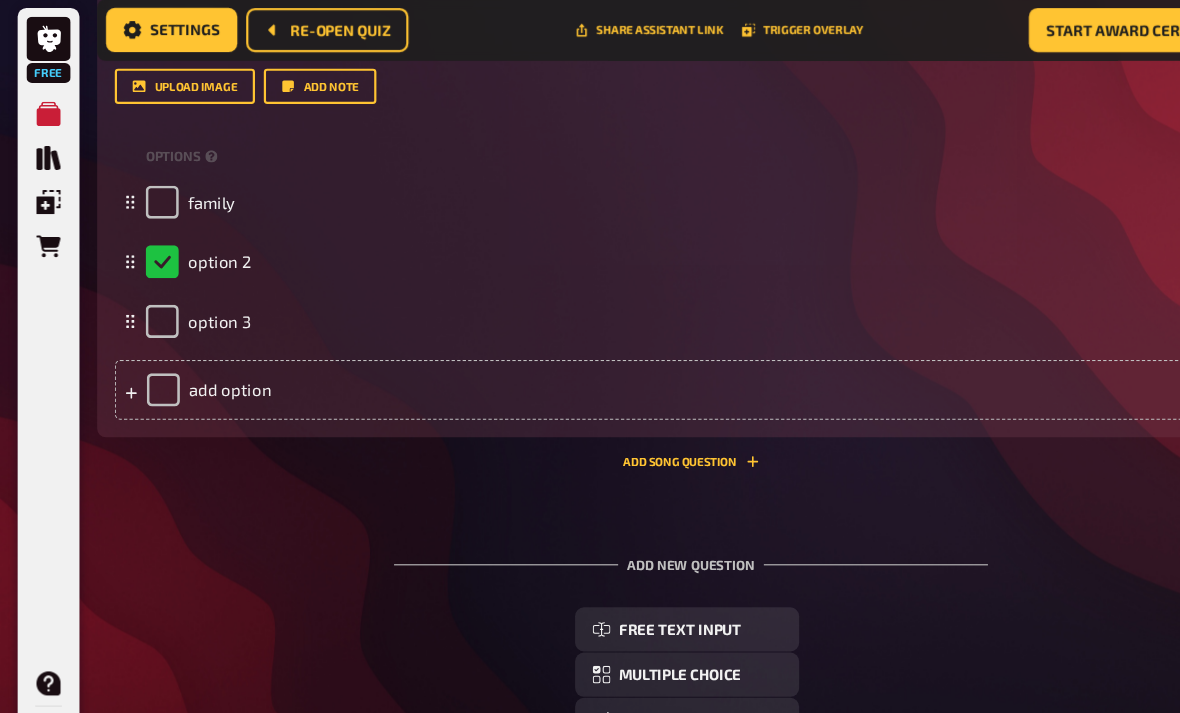 click on "option 2" at bounding box center (179, 246) 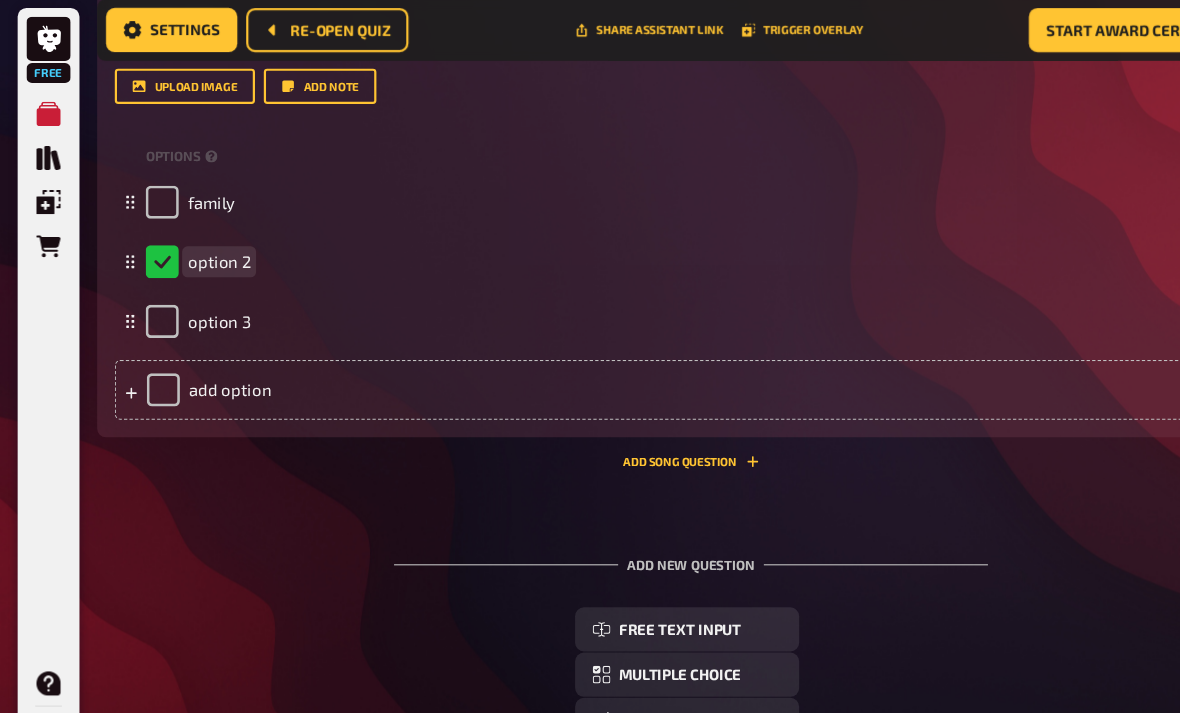 click on "option 2" at bounding box center [616, 246] 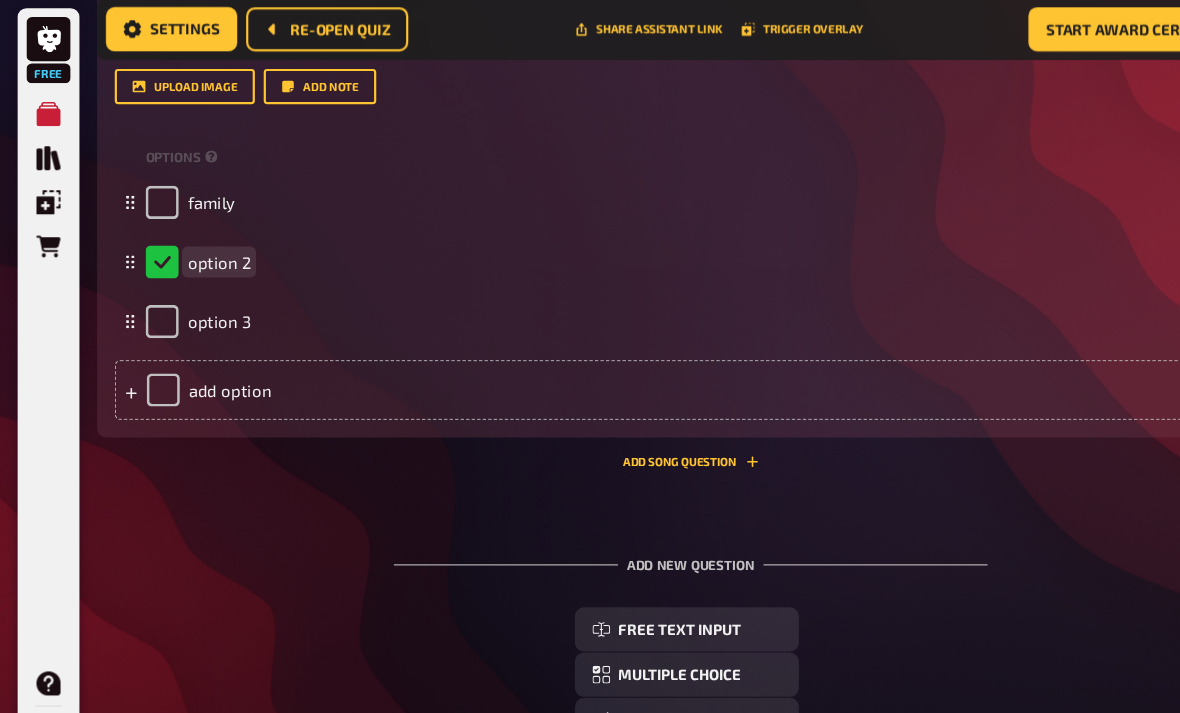 type 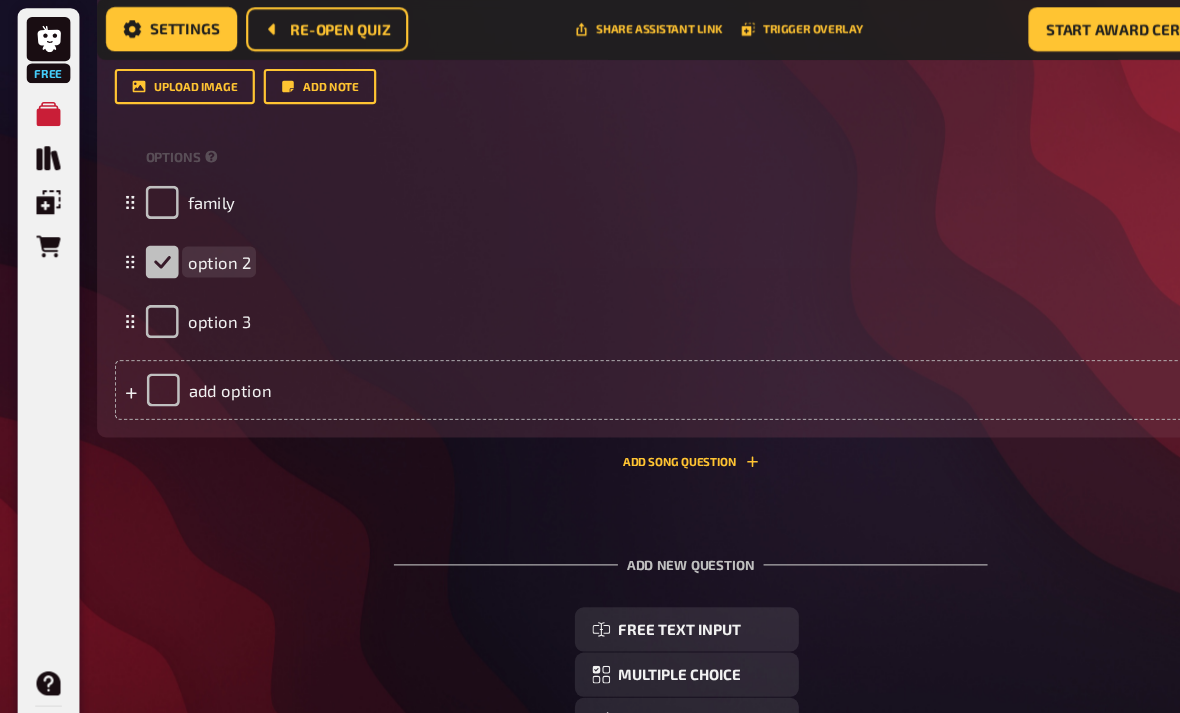 checkbox on "false" 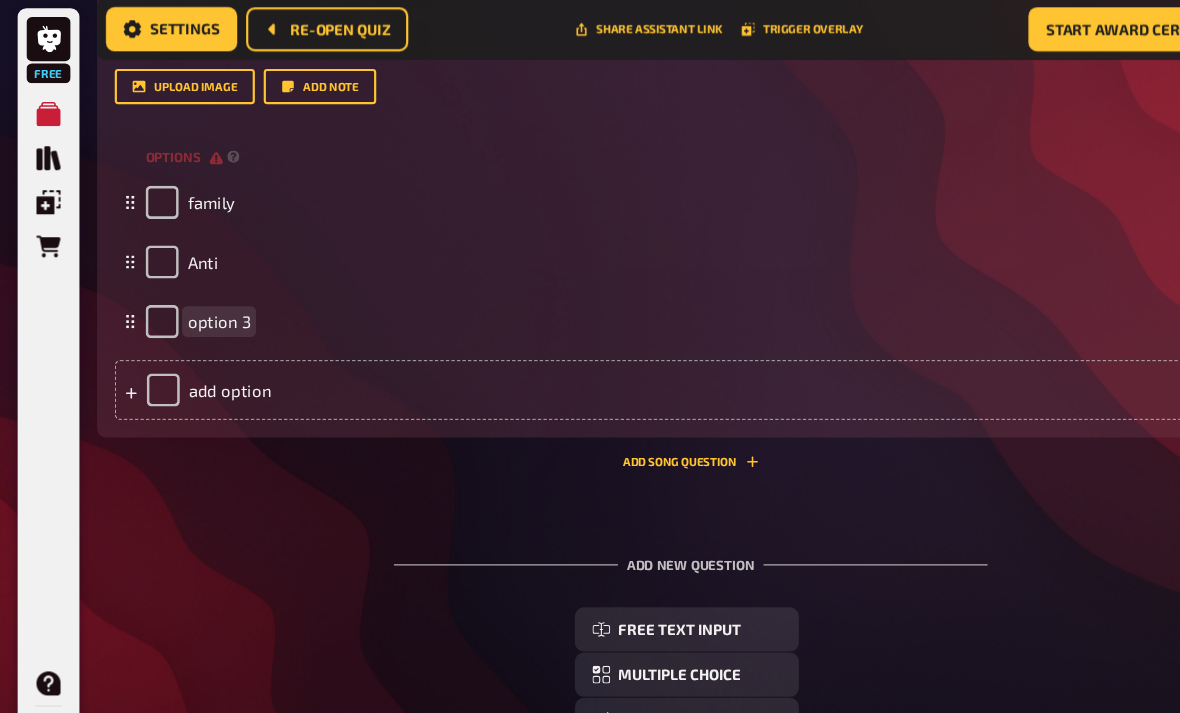 click on "option 3" at bounding box center [198, 300] 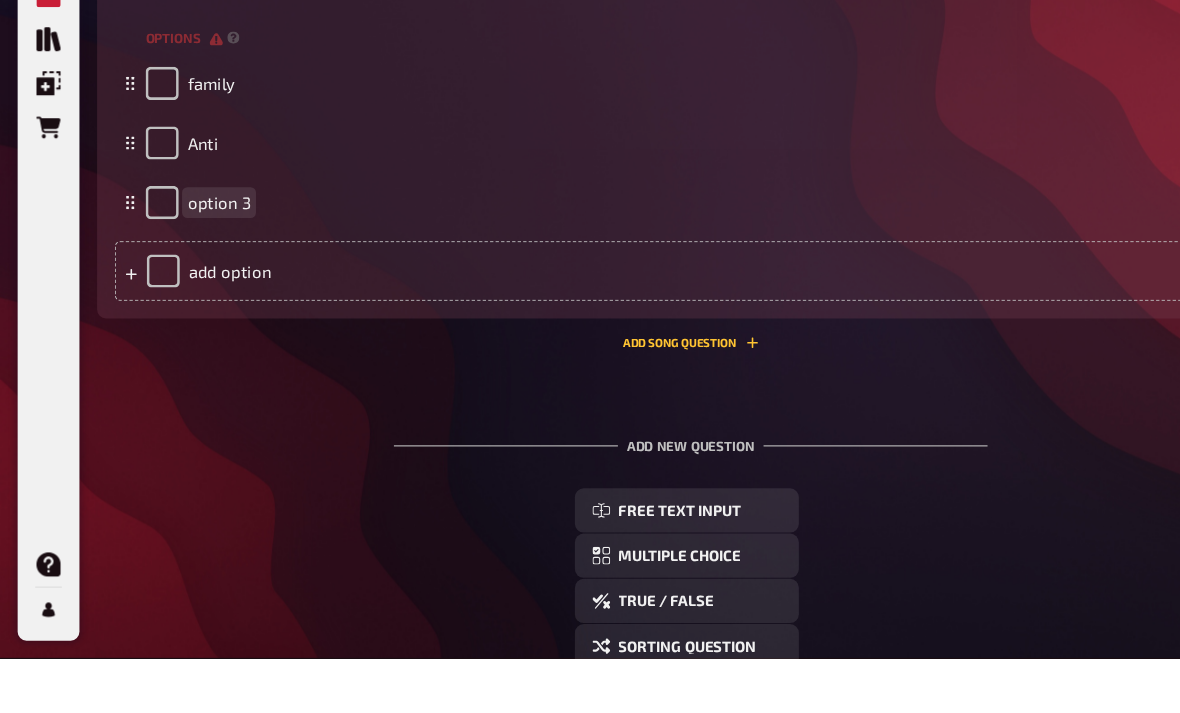 type 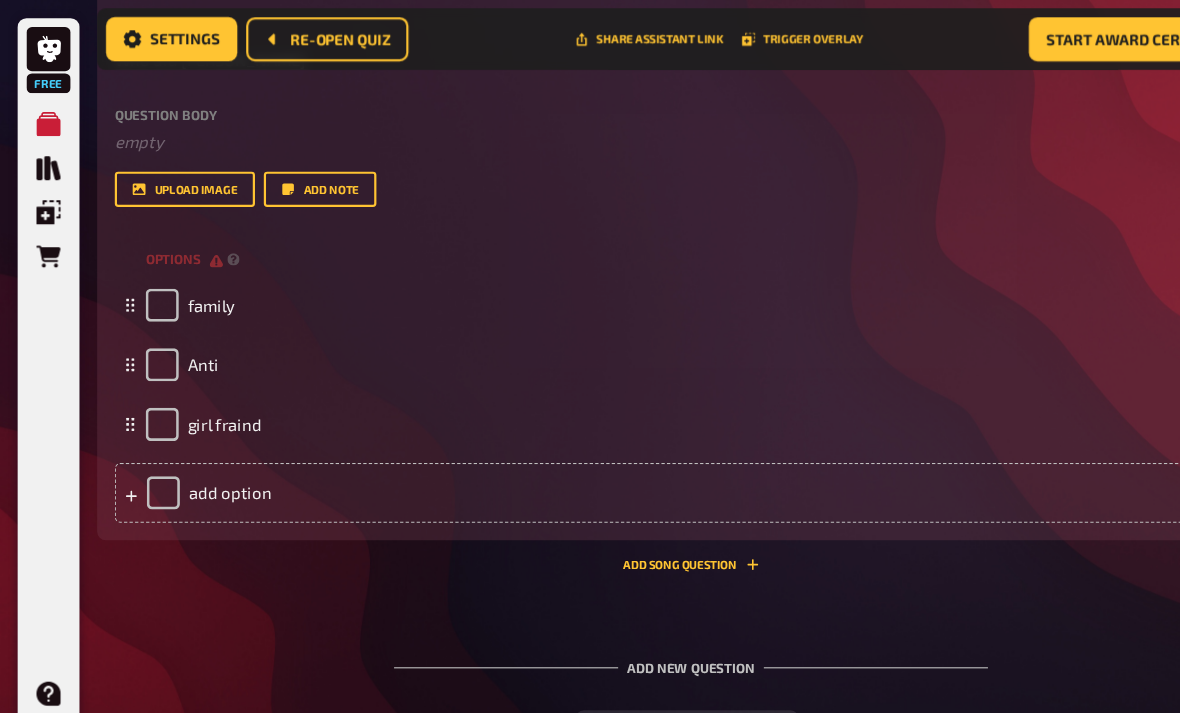 scroll, scrollTop: 6110, scrollLeft: 0, axis: vertical 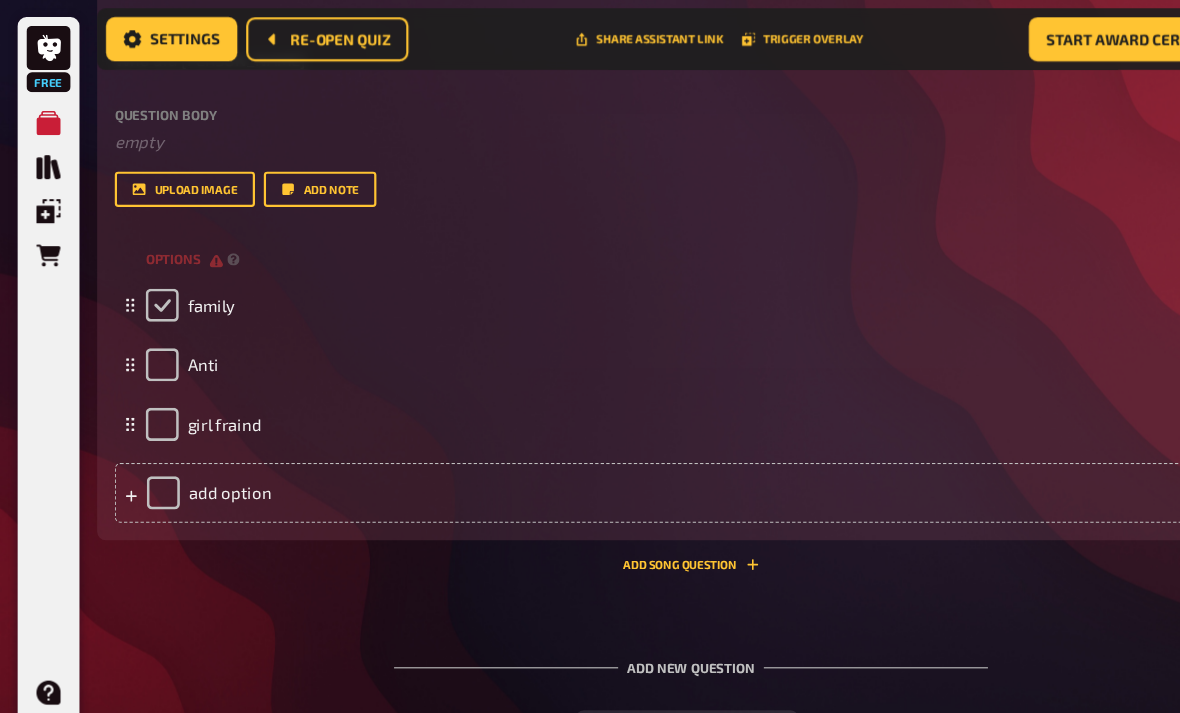 click at bounding box center [147, 277] 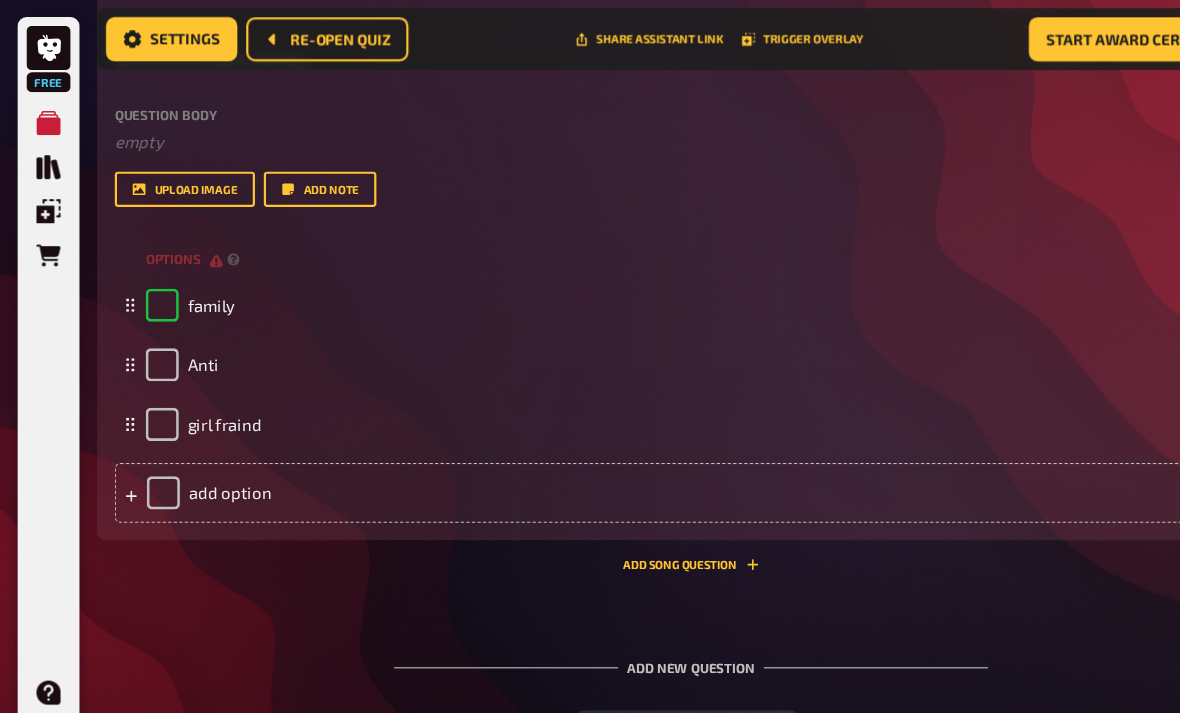 checkbox on "true" 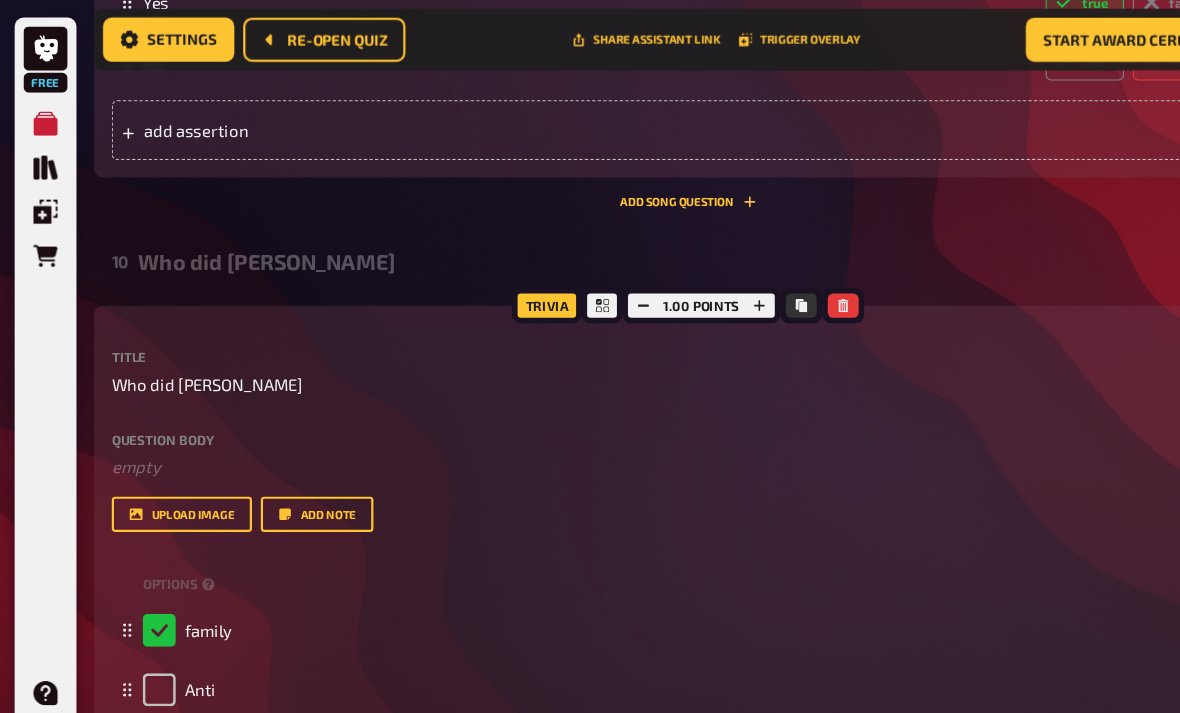 scroll, scrollTop: 5815, scrollLeft: 0, axis: vertical 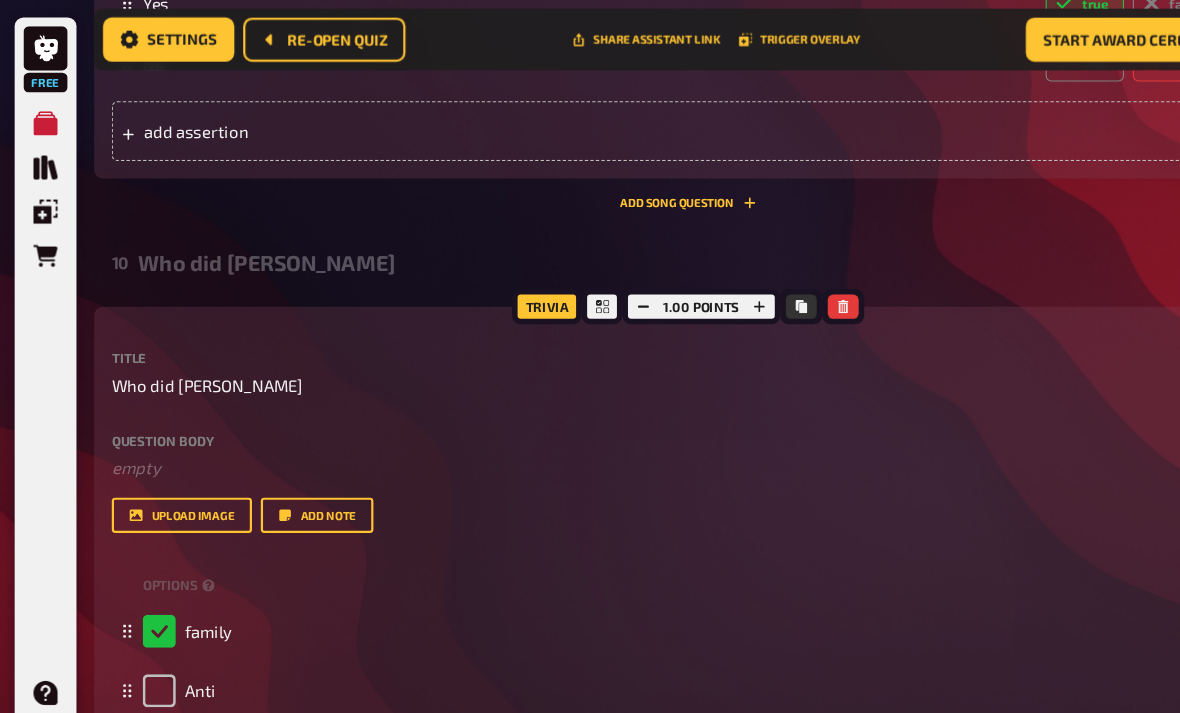click on "Yes true false" at bounding box center (626, 3) 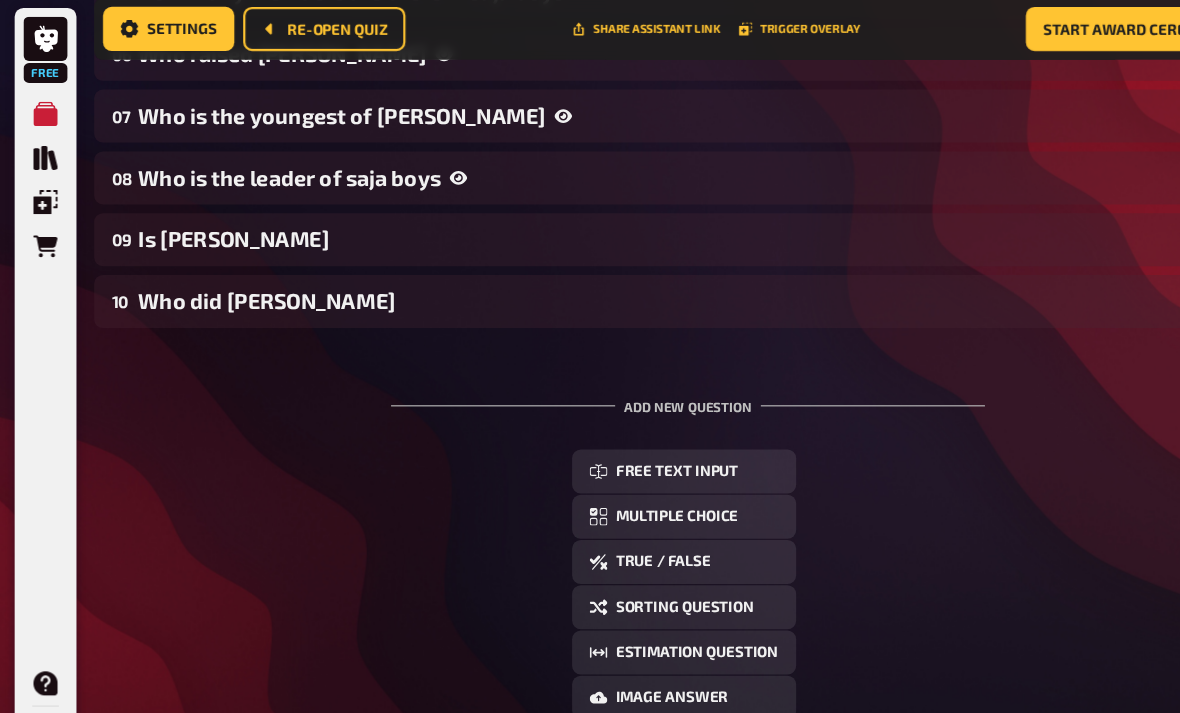 scroll, scrollTop: 610, scrollLeft: 0, axis: vertical 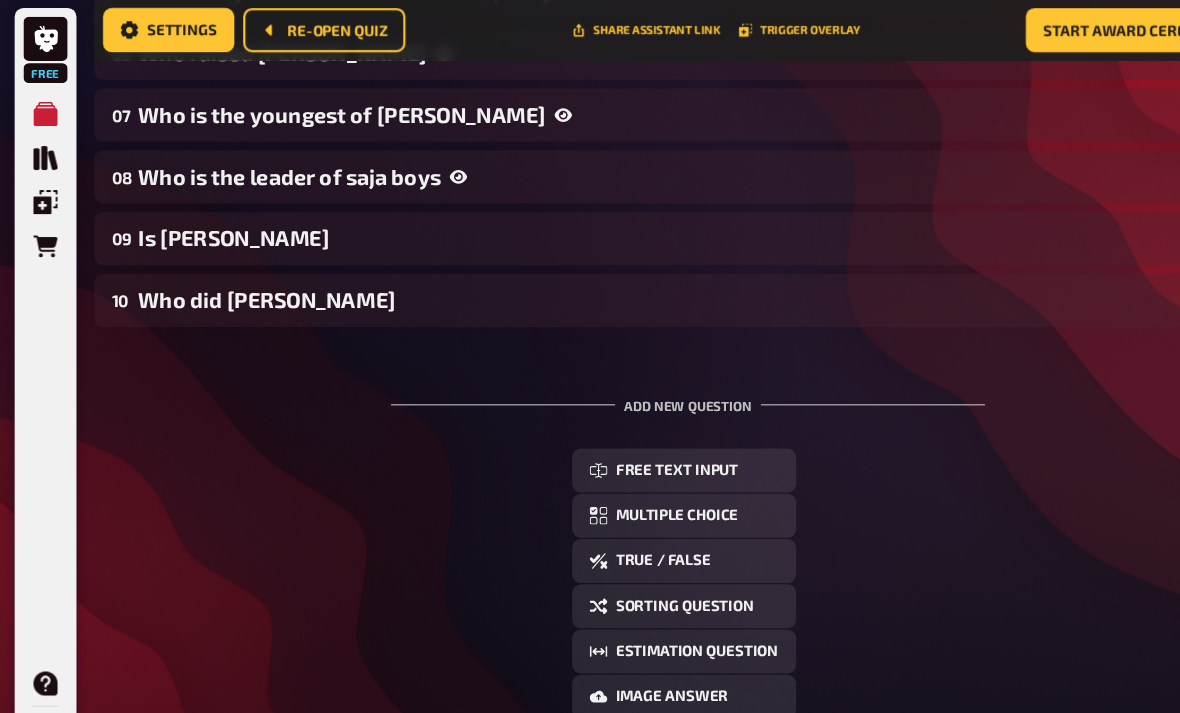 click on "10 Who did jinx betray  3" at bounding box center [626, 281] 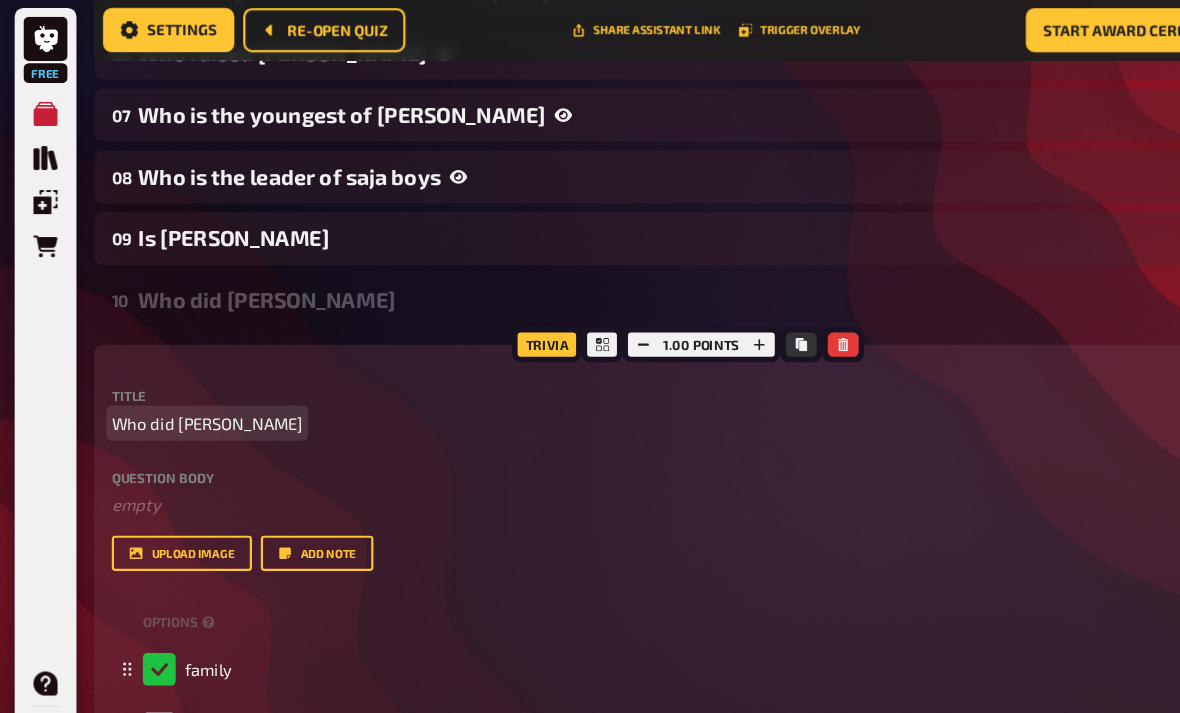 click on "Who did [PERSON_NAME]" at bounding box center (190, 392) 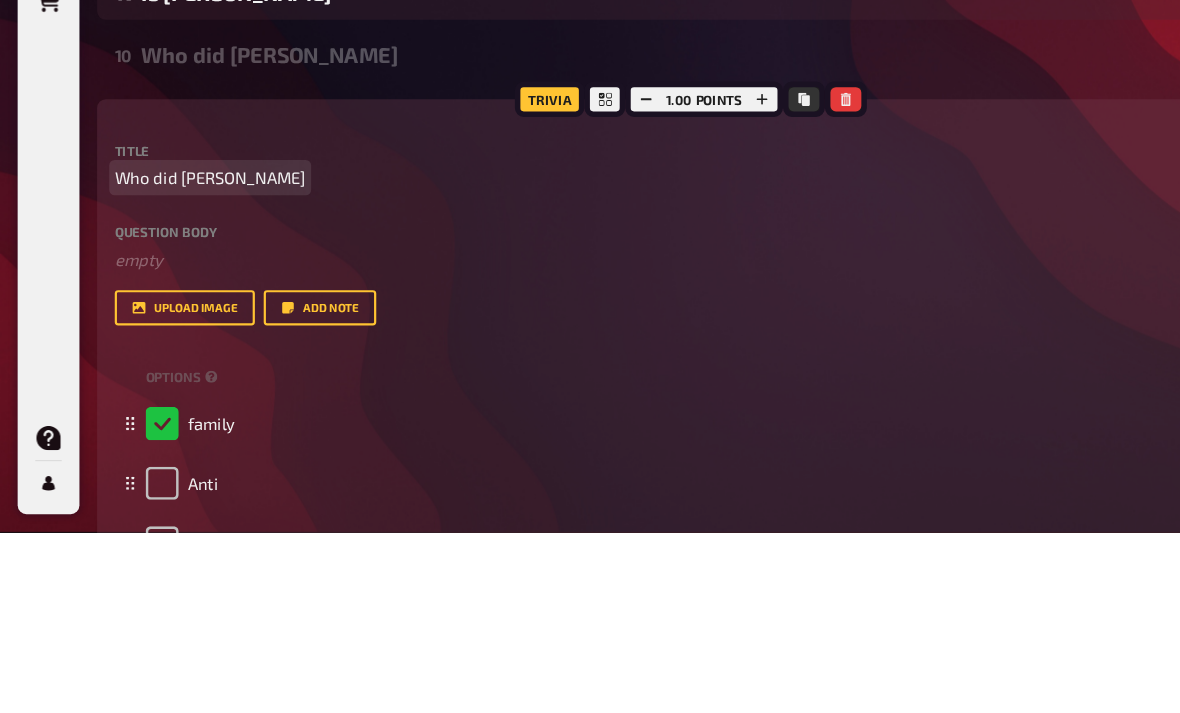 click on "Who did [PERSON_NAME]" at bounding box center (190, 392) 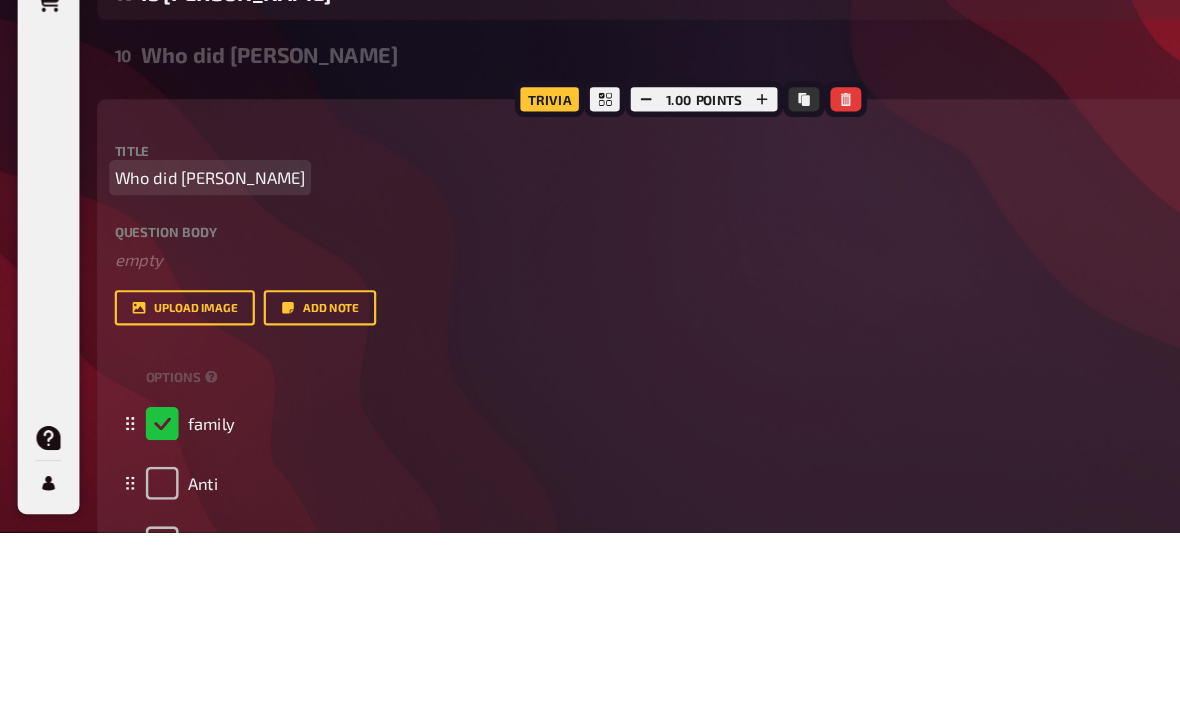 type 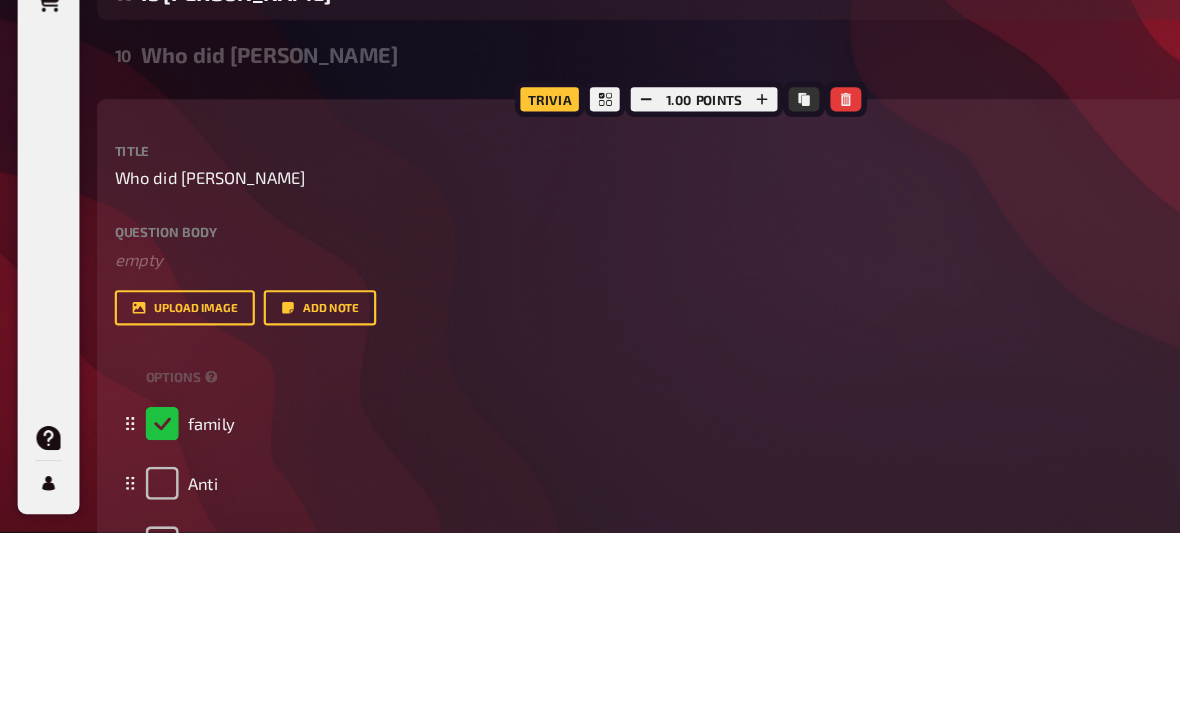 scroll, scrollTop: 832, scrollLeft: 0, axis: vertical 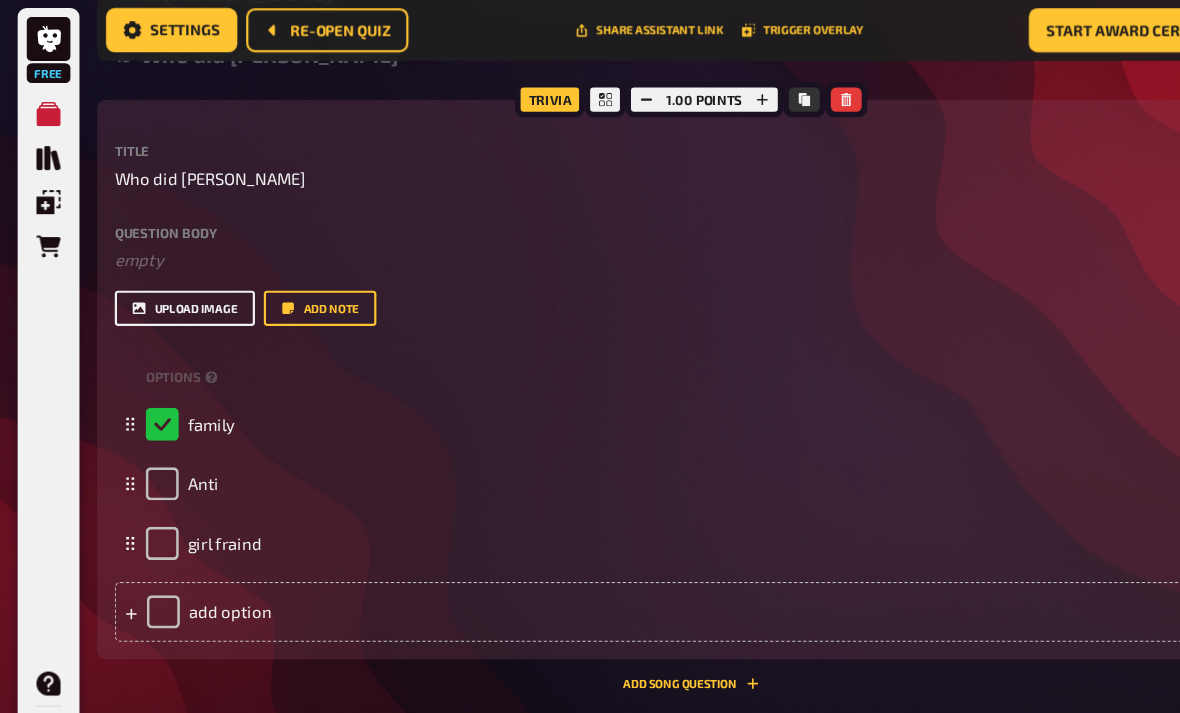 click on "upload image" at bounding box center (167, 288) 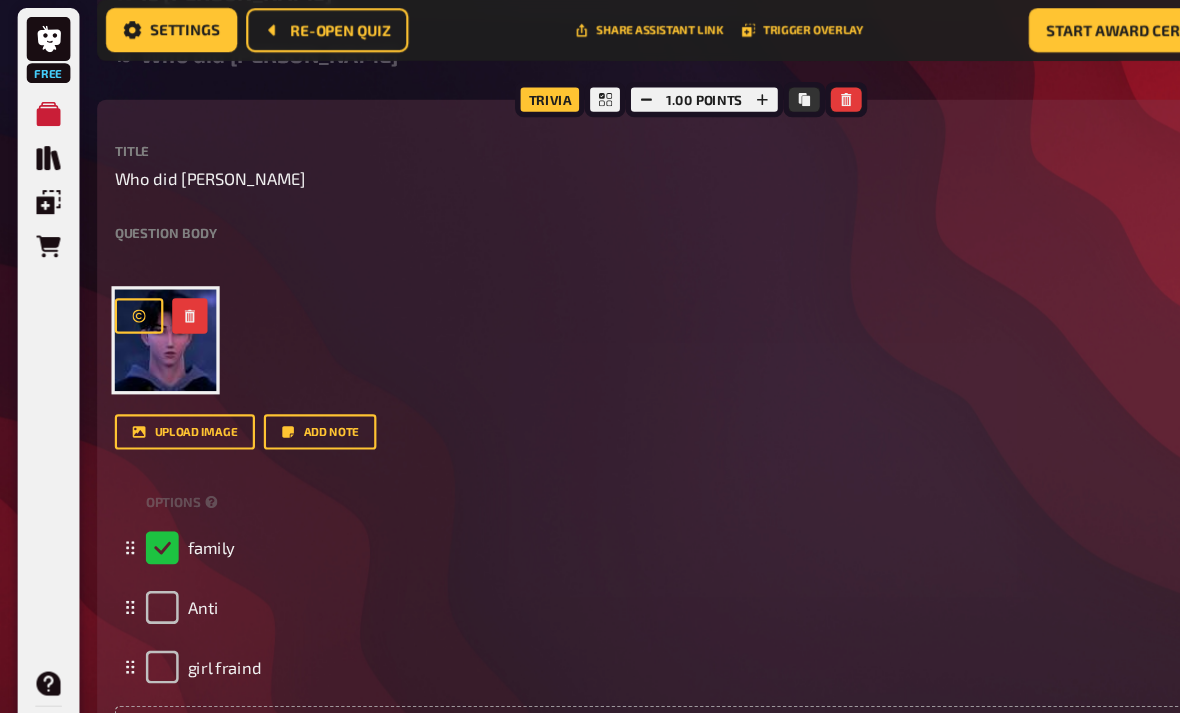 click on "upload image   Add note" at bounding box center [626, 400] 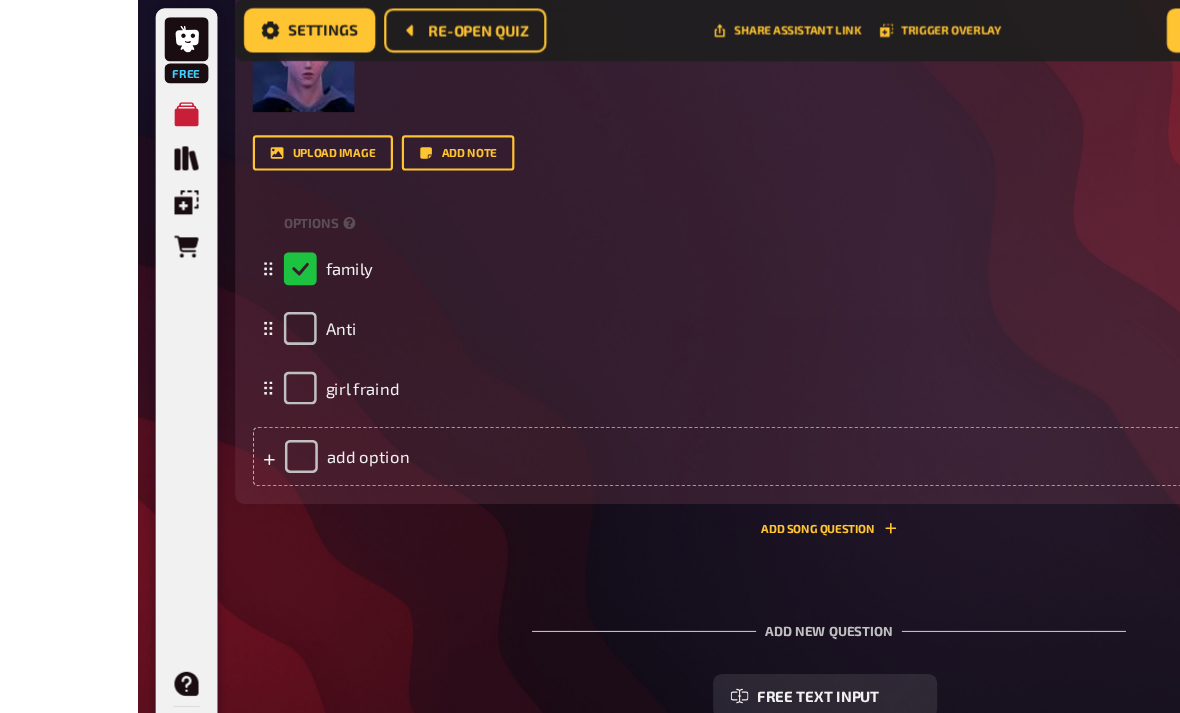 scroll, scrollTop: 1488, scrollLeft: 0, axis: vertical 